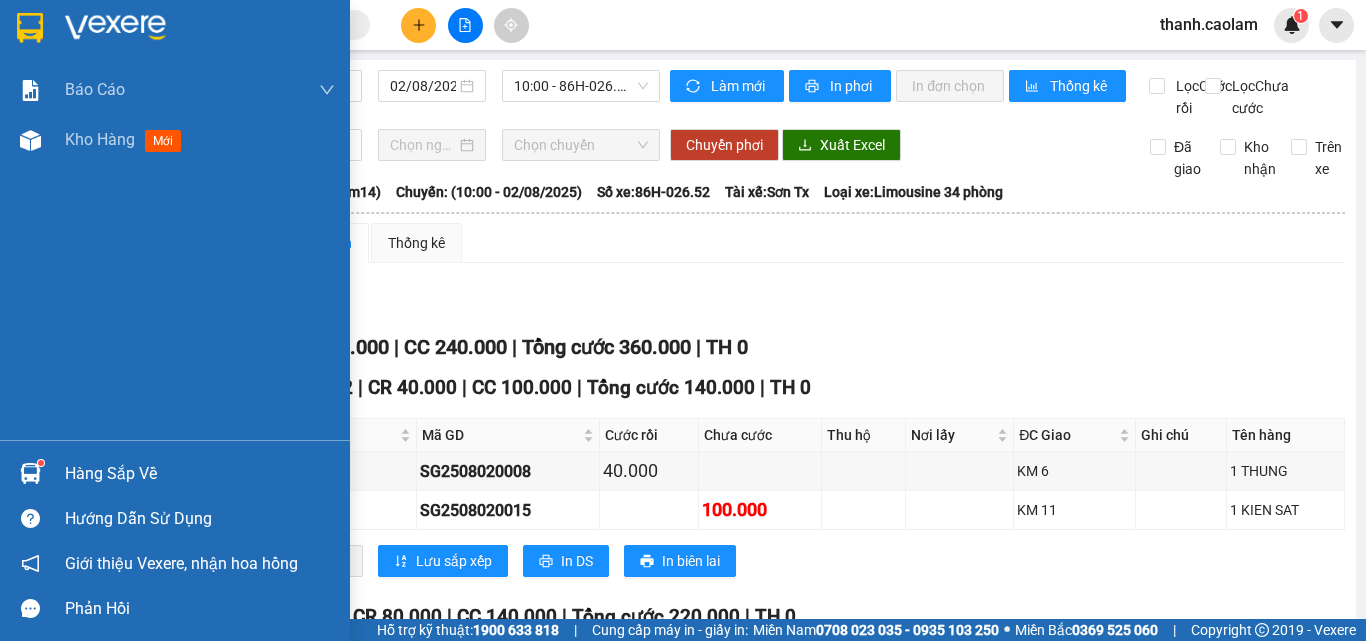 scroll, scrollTop: 0, scrollLeft: 0, axis: both 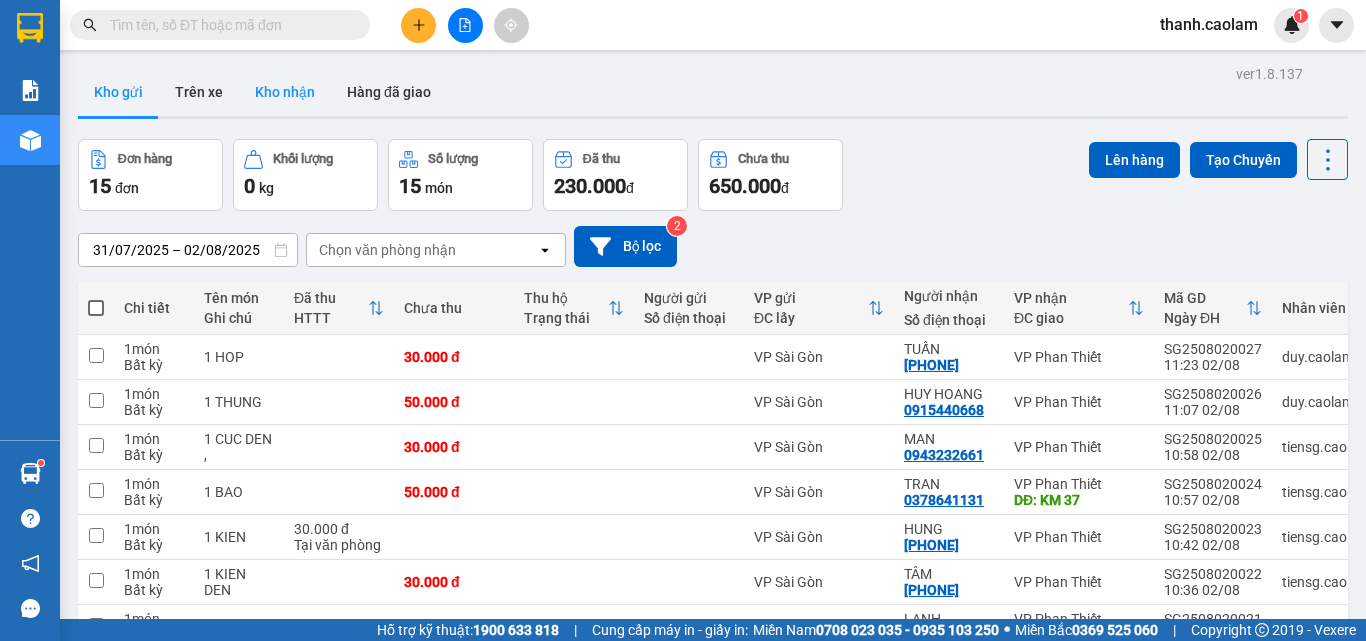 click on "Kho nhận" at bounding box center [285, 92] 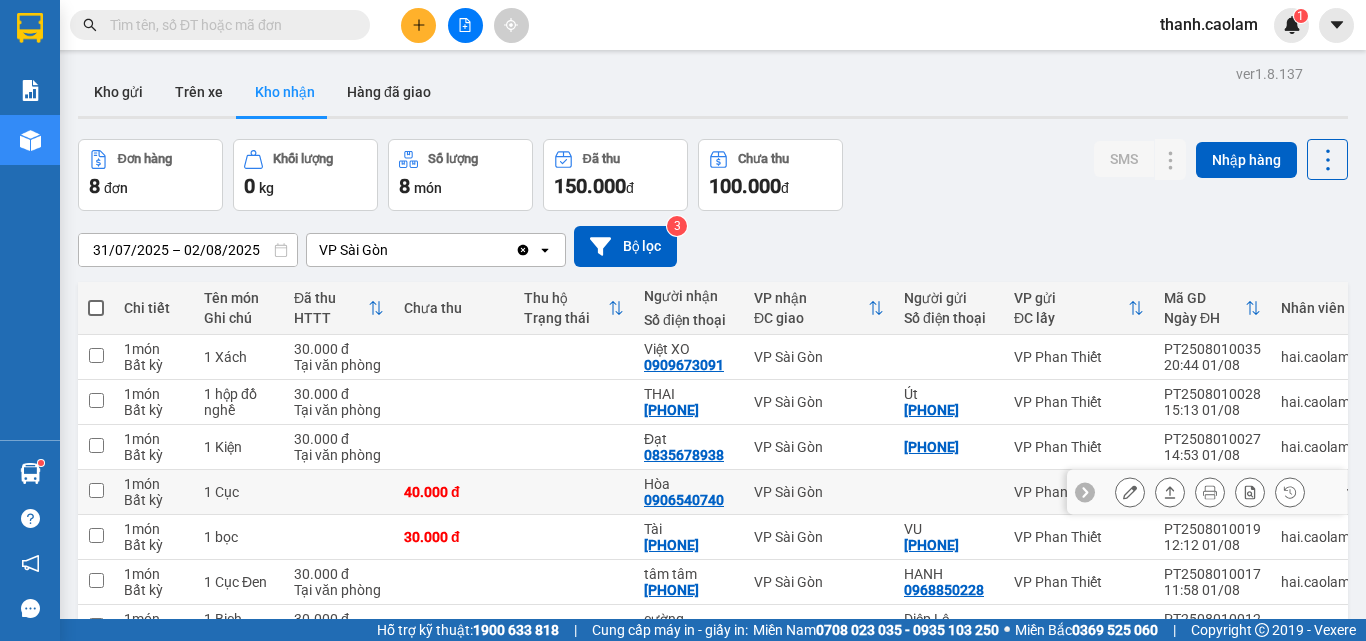 scroll, scrollTop: 166, scrollLeft: 0, axis: vertical 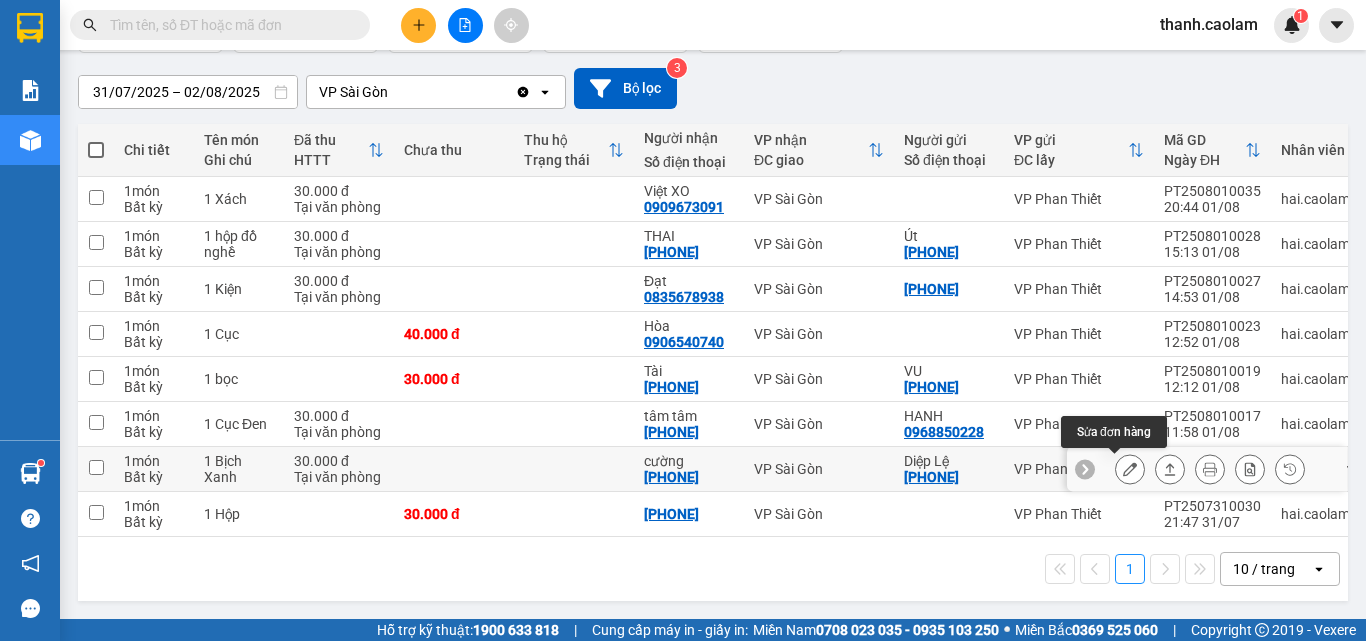 click at bounding box center [1130, 469] 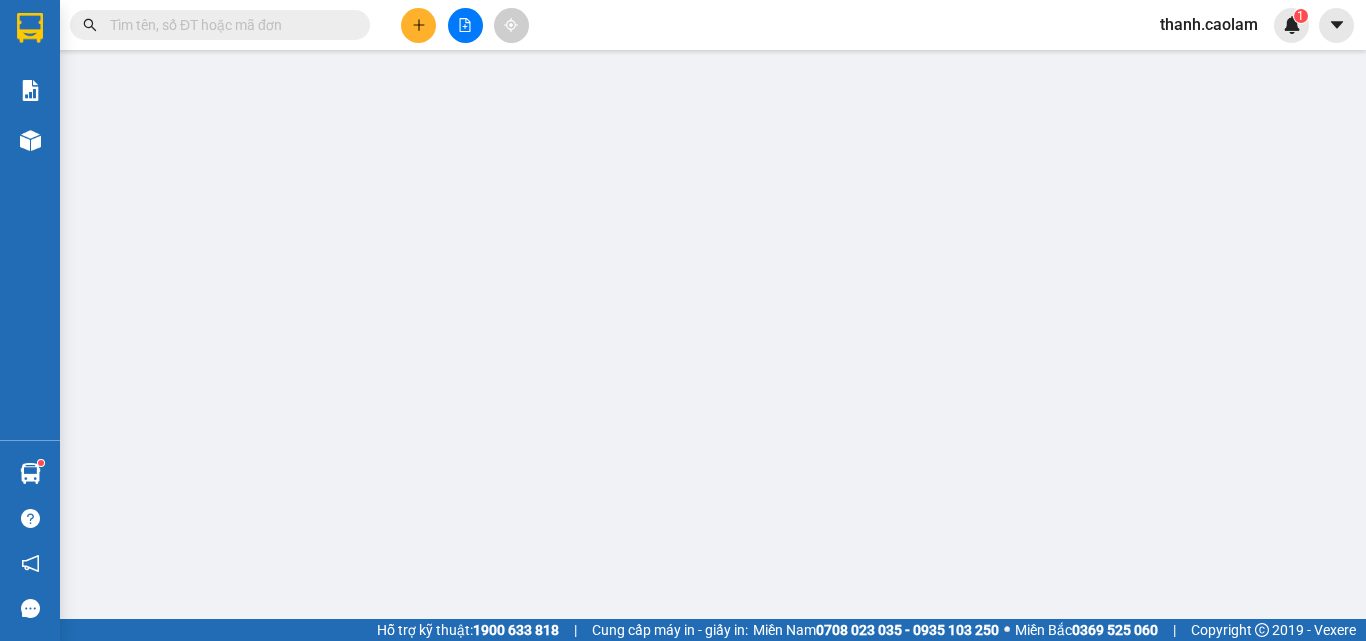 type on "[PHONE]" 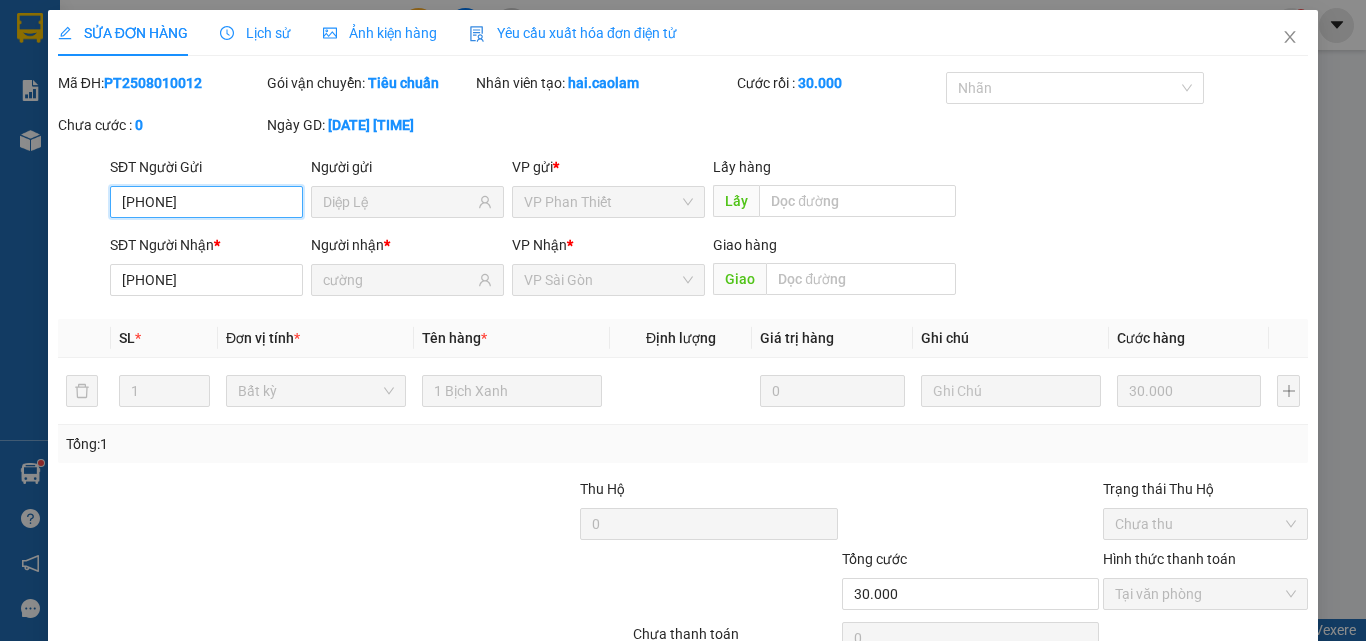 scroll, scrollTop: 103, scrollLeft: 0, axis: vertical 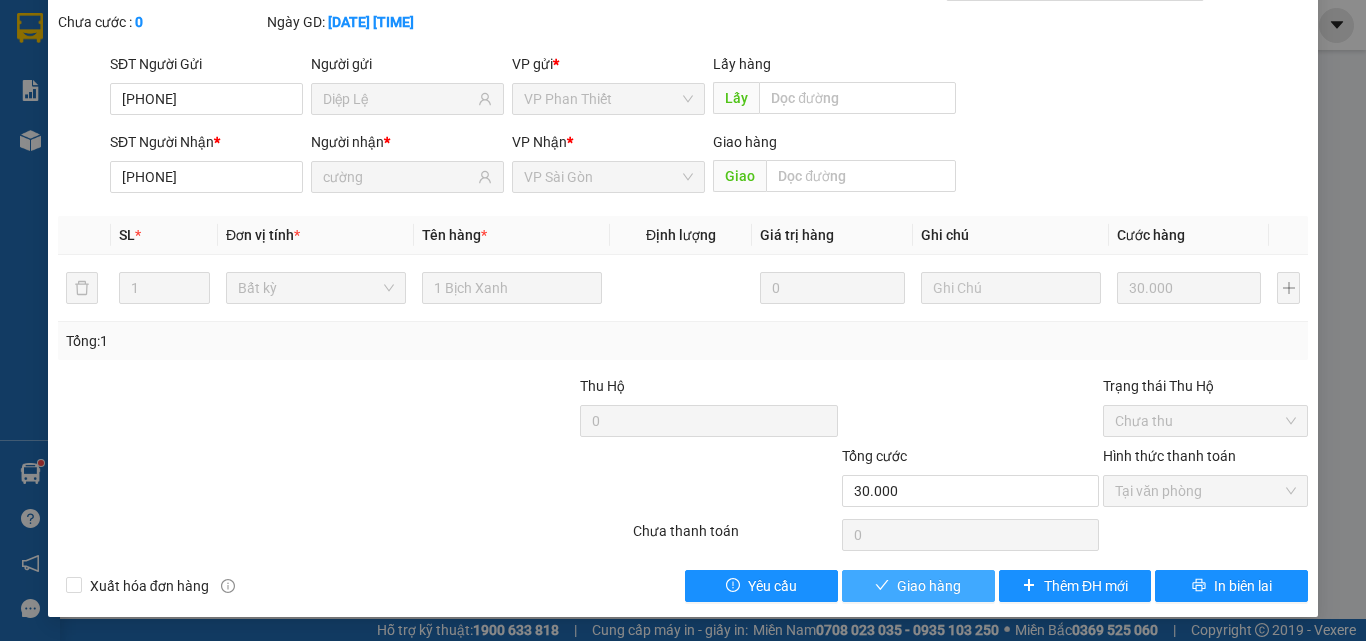 click on "Giao hàng" at bounding box center [929, 586] 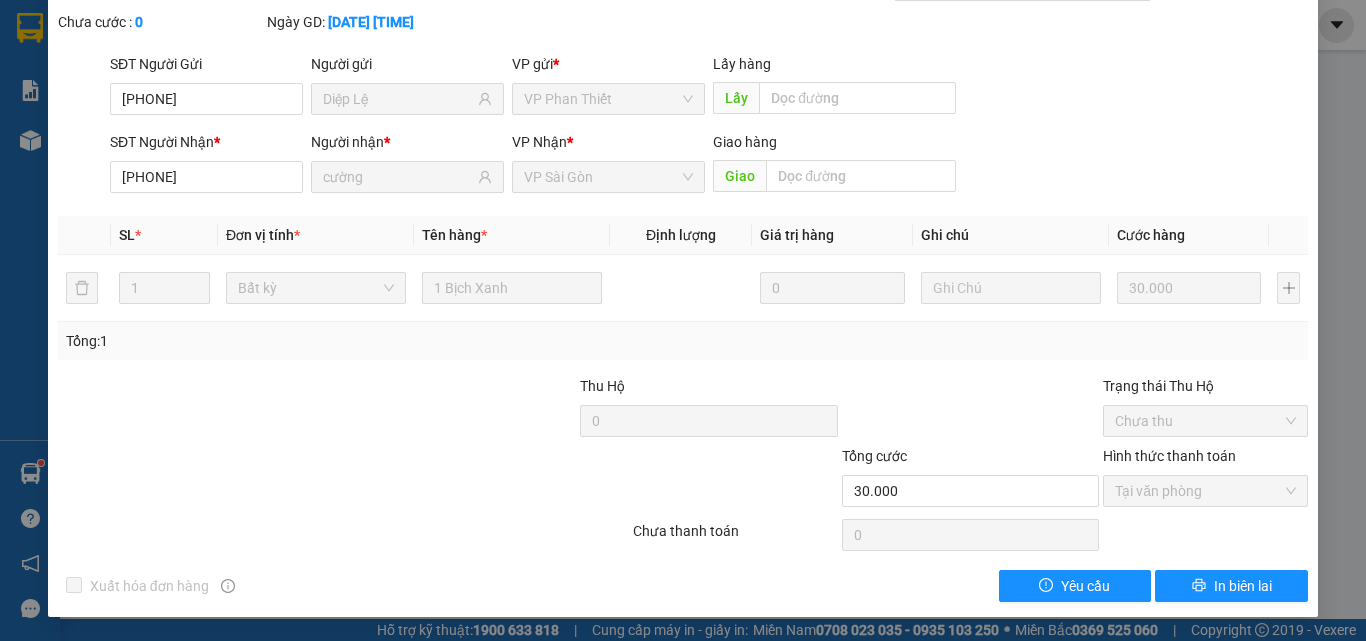 scroll, scrollTop: 0, scrollLeft: 0, axis: both 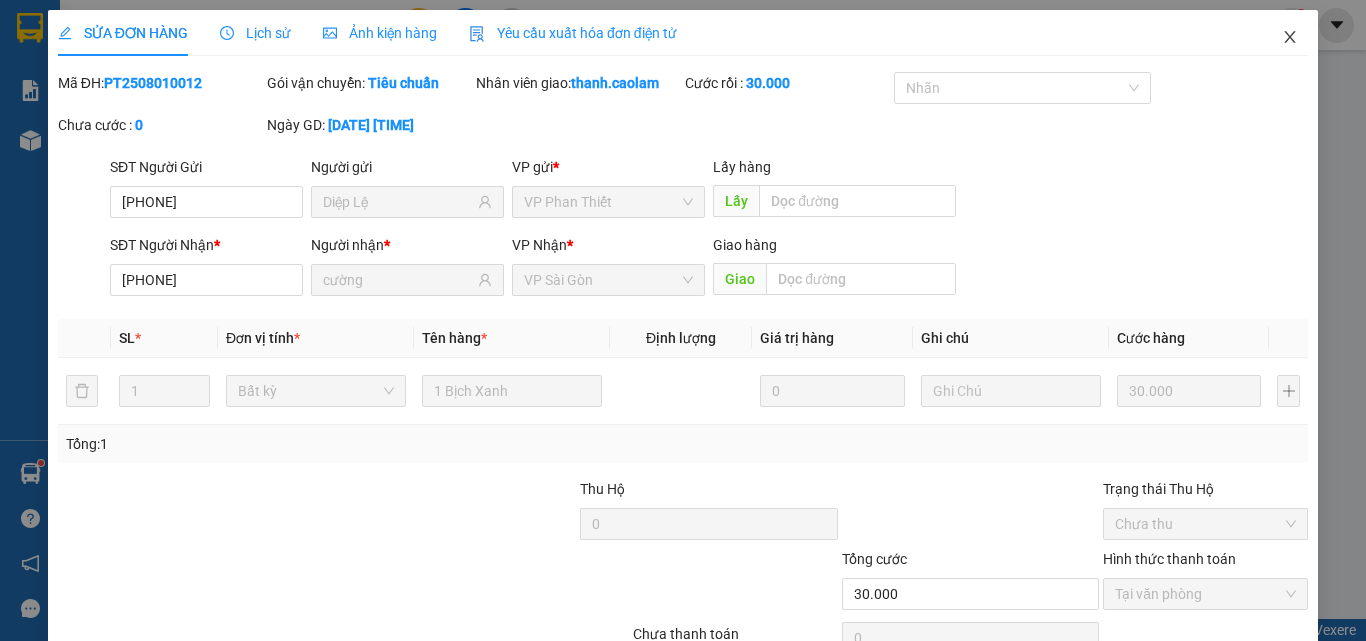 drag, startPoint x: 1286, startPoint y: 40, endPoint x: 174, endPoint y: 0, distance: 1112.7192 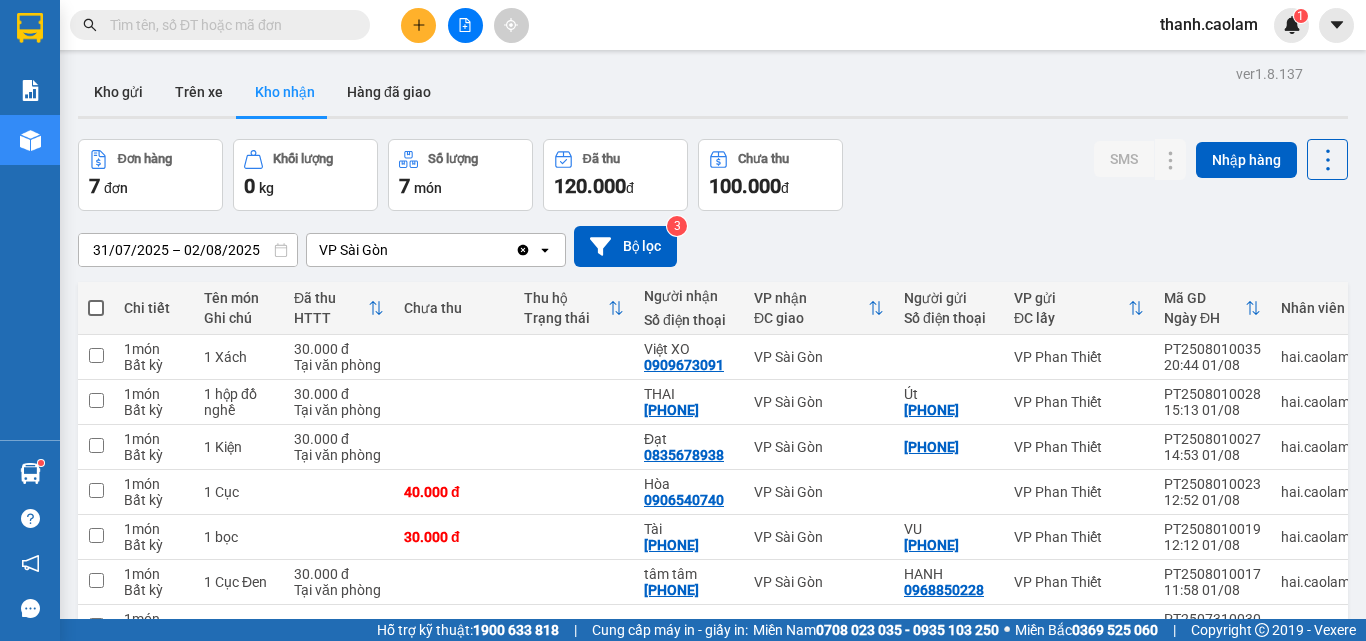 click at bounding box center (465, 25) 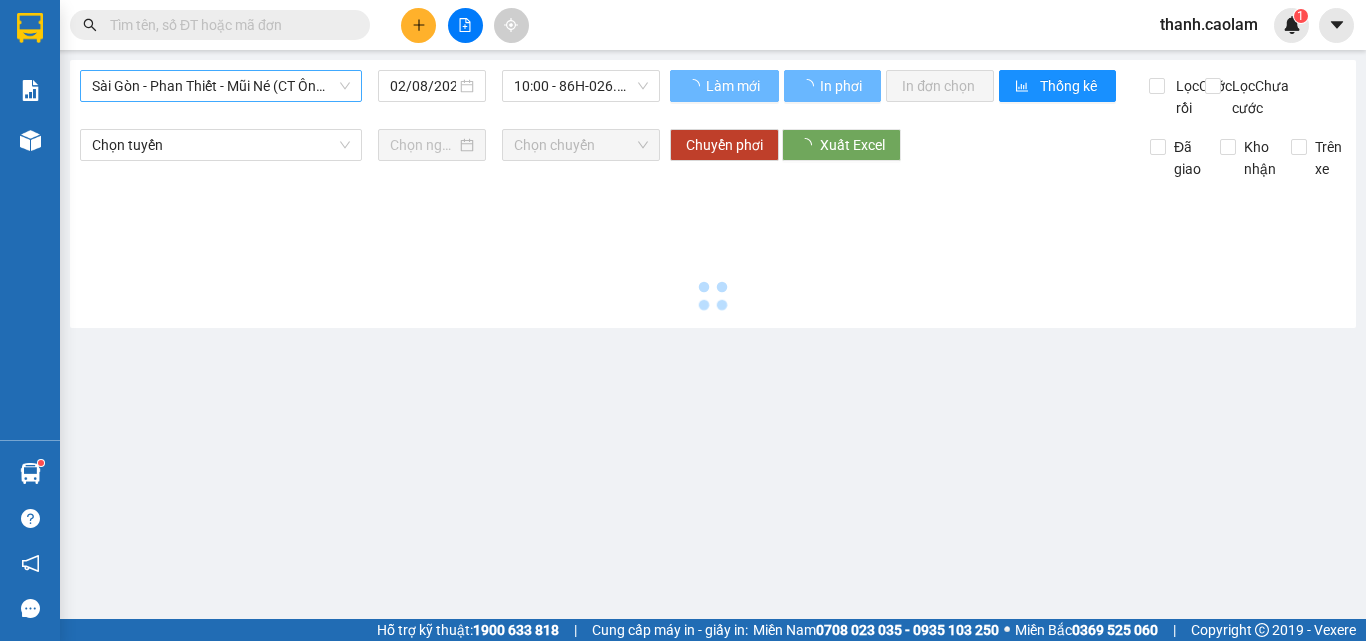 click on "Sài Gòn - Phan Thiết - Mũi Né (CT Ông Đồn)" at bounding box center (221, 86) 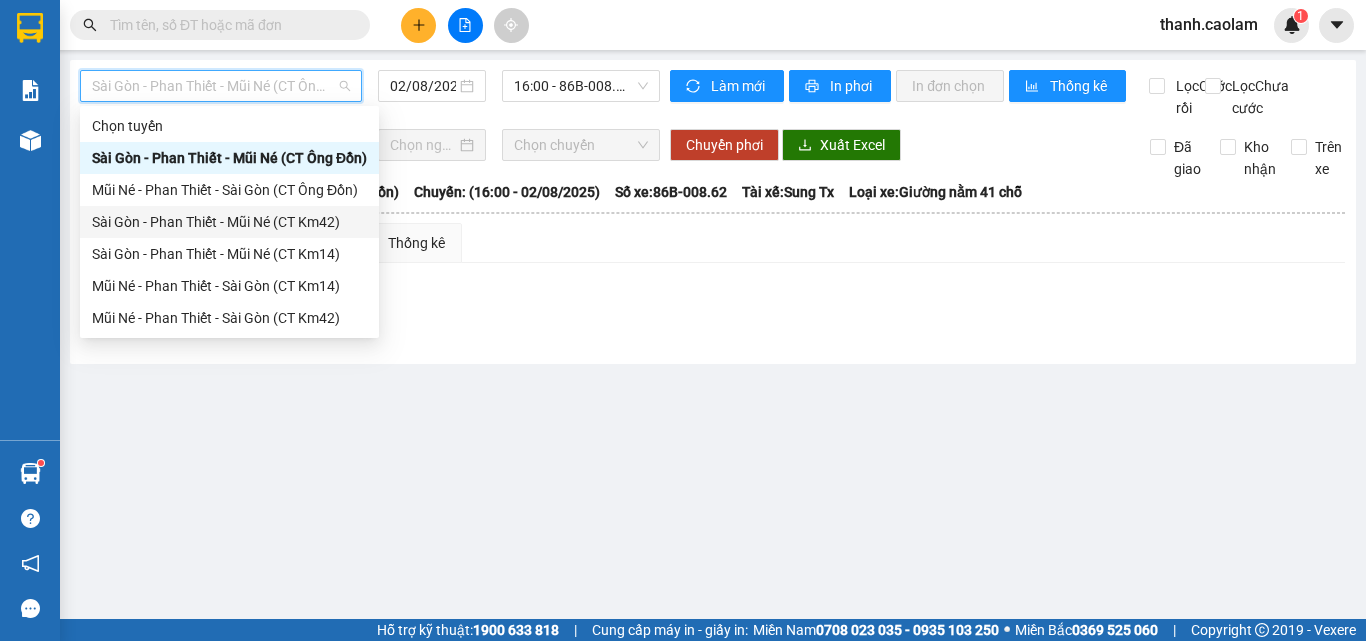 click on "Sài Gòn - Phan Thiết  - Mũi Né (CT Km42)" at bounding box center (229, 222) 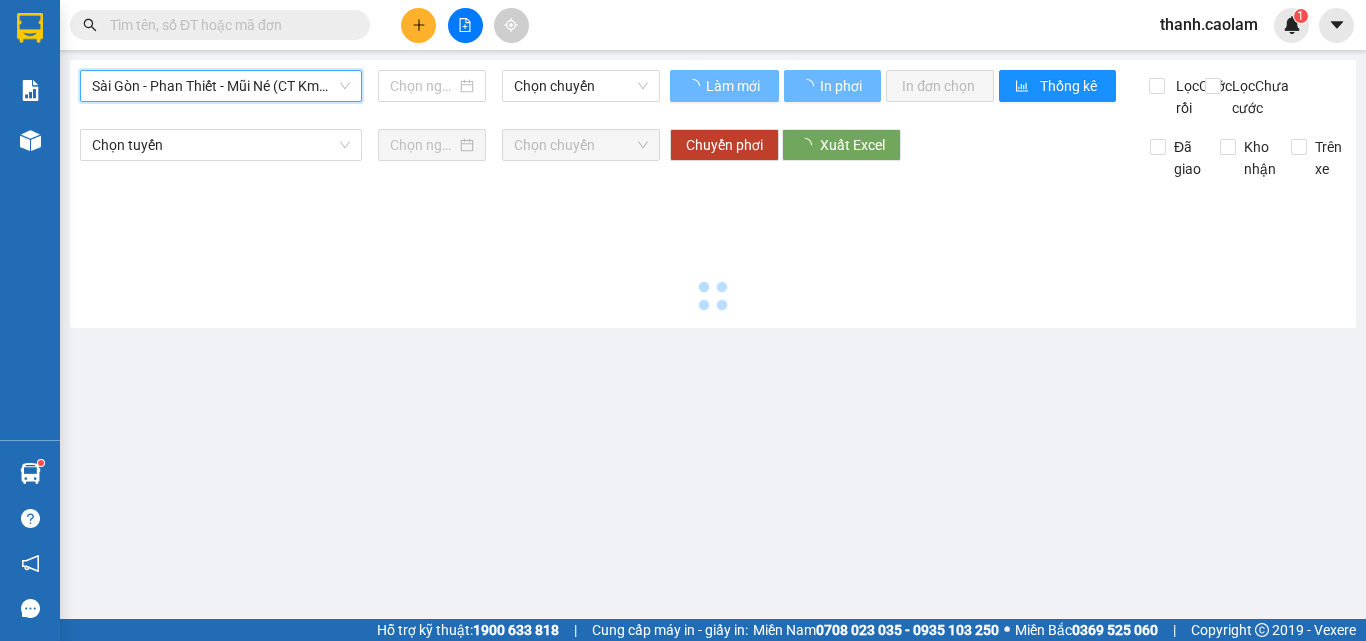 type on "02/08/2025" 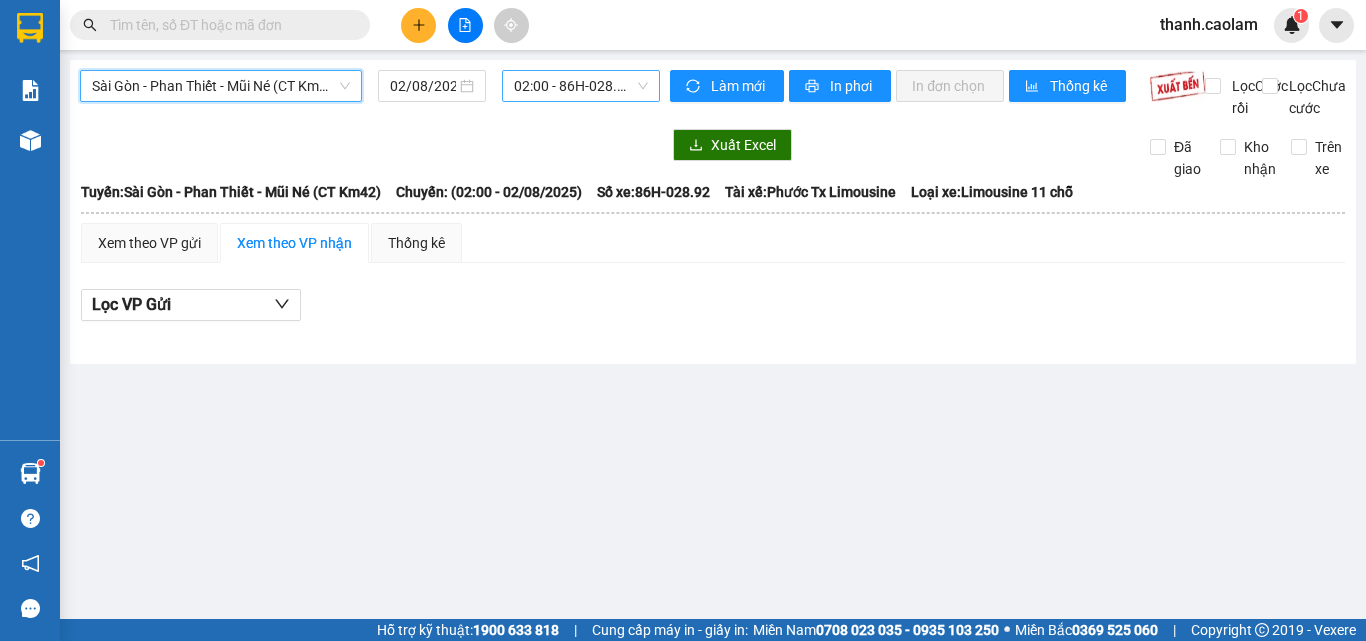 click on "[TIME]     - [PLATE]" at bounding box center (581, 86) 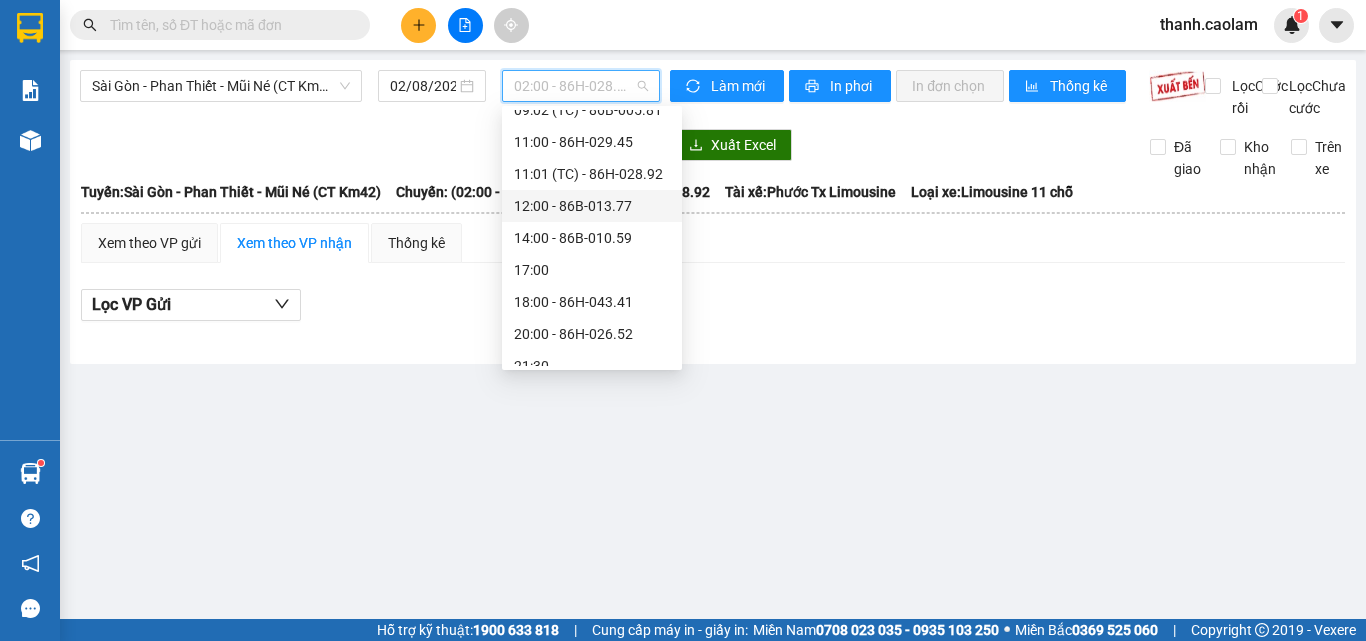 scroll, scrollTop: 300, scrollLeft: 0, axis: vertical 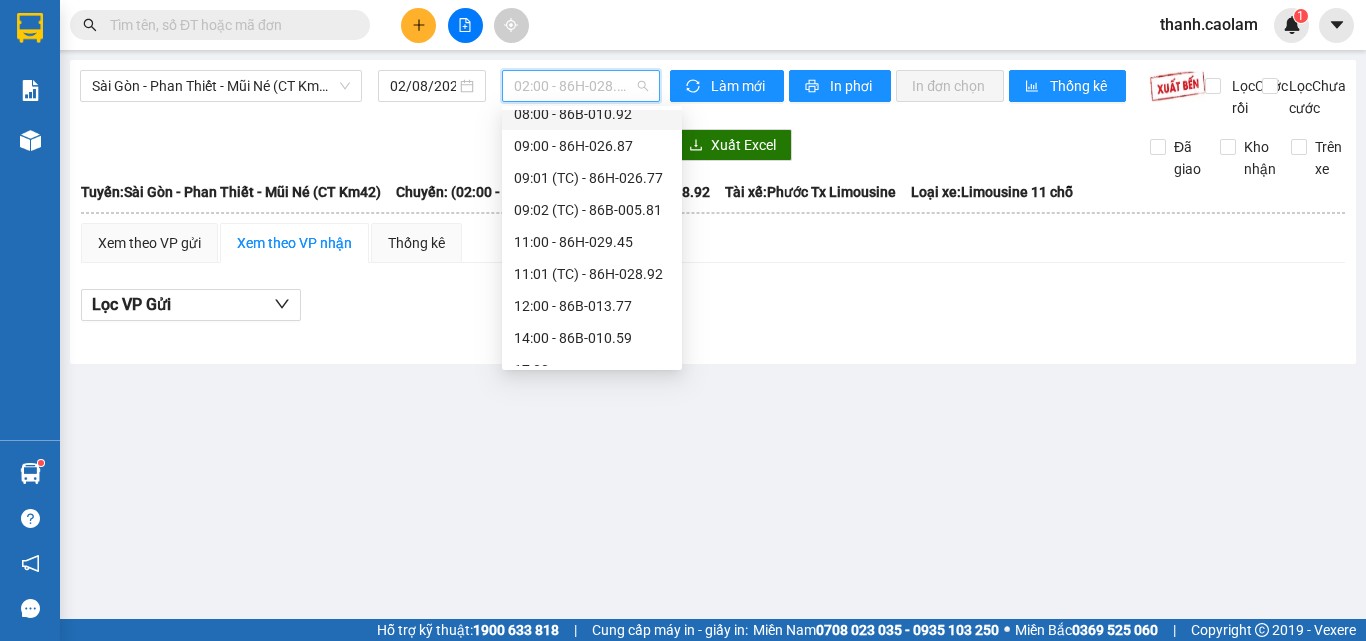 click on "[TIME]     - [PLATE]" at bounding box center [592, 114] 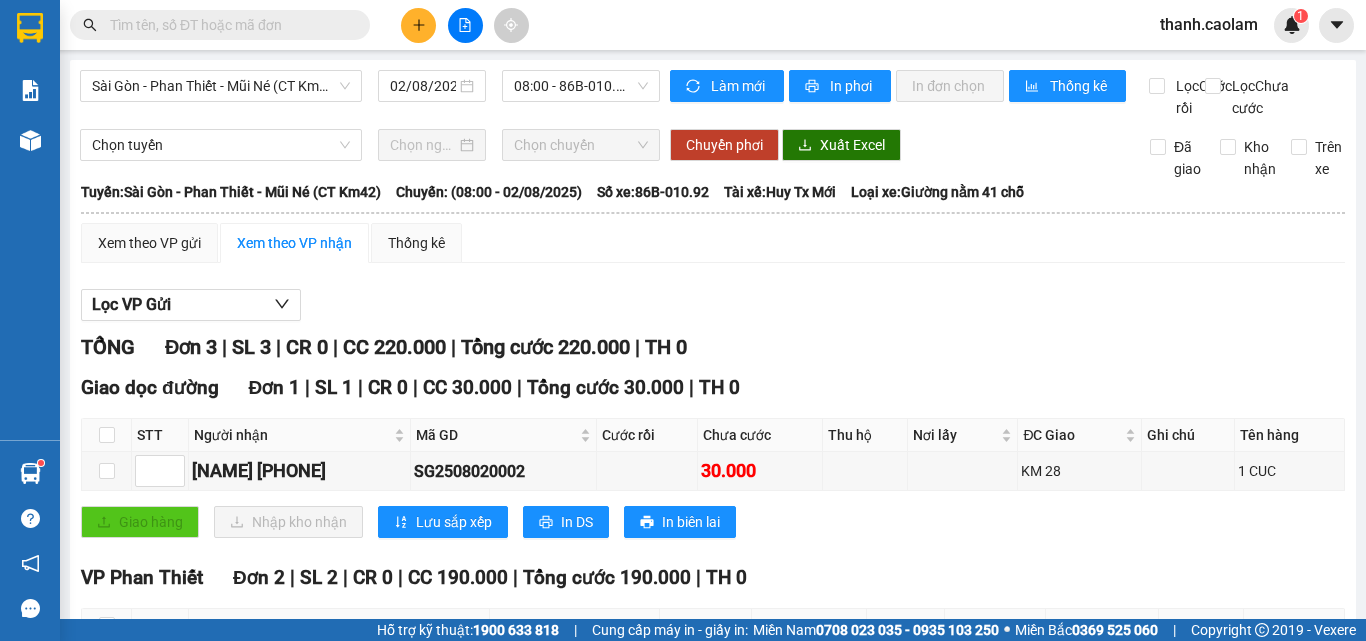 drag, startPoint x: 202, startPoint y: 131, endPoint x: 224, endPoint y: 103, distance: 35.608986 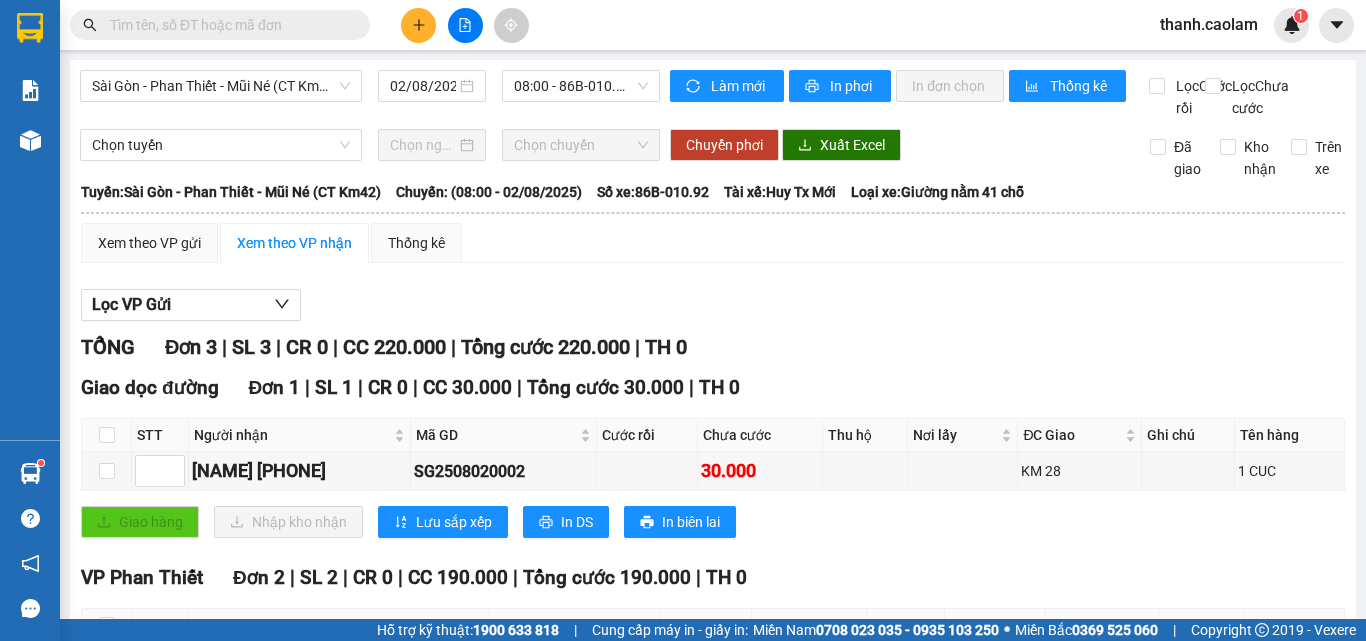click on "[CITY] - [CITY]  - [CITY] ([ROUTE]) [DATE] [TIME]     - [PLATE]" at bounding box center (370, 94) 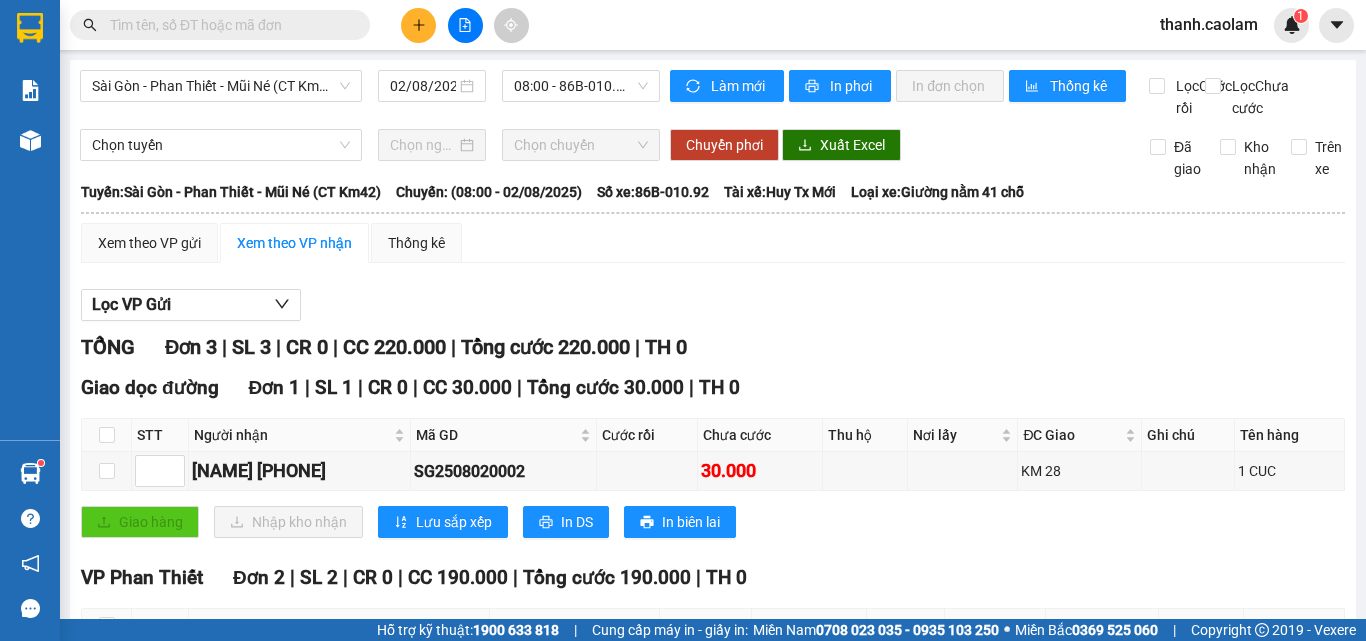 drag, startPoint x: 288, startPoint y: 93, endPoint x: 288, endPoint y: 106, distance: 13 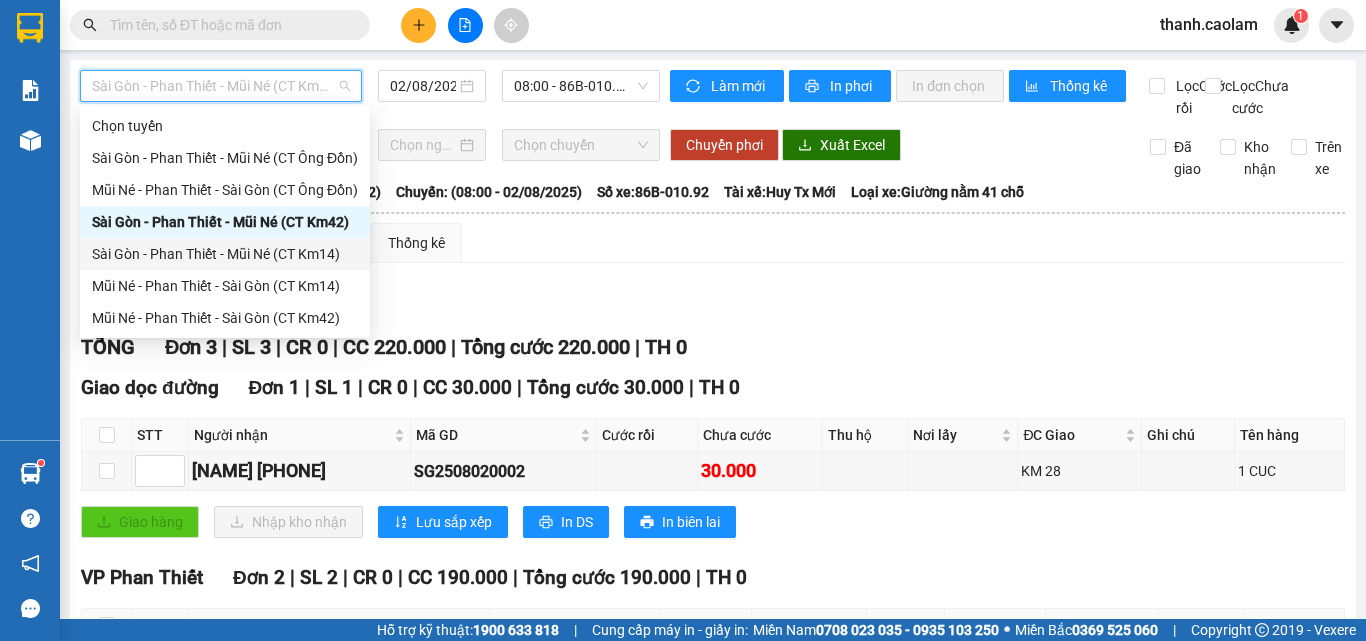 click on "Sài Gòn - Phan Thiết  - Mũi Né (CT Km14)" at bounding box center (225, 254) 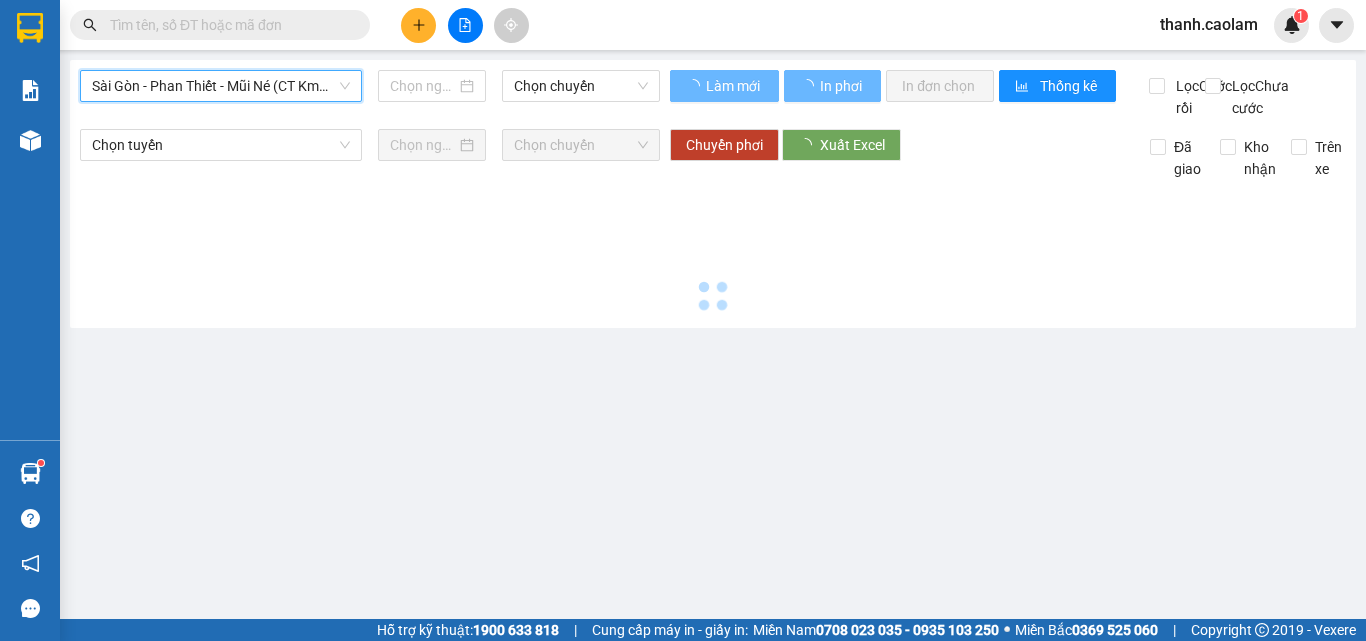 type on "02/08/2025" 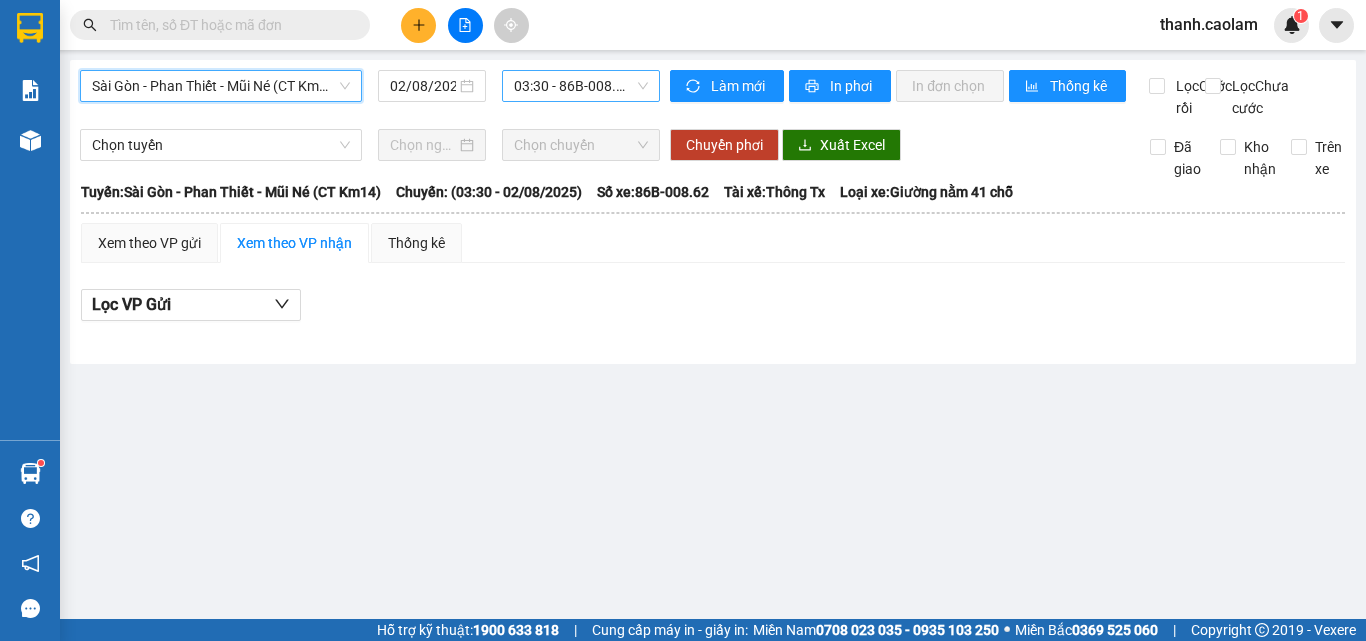 click on "03:30     - 86B-008.62" at bounding box center [581, 86] 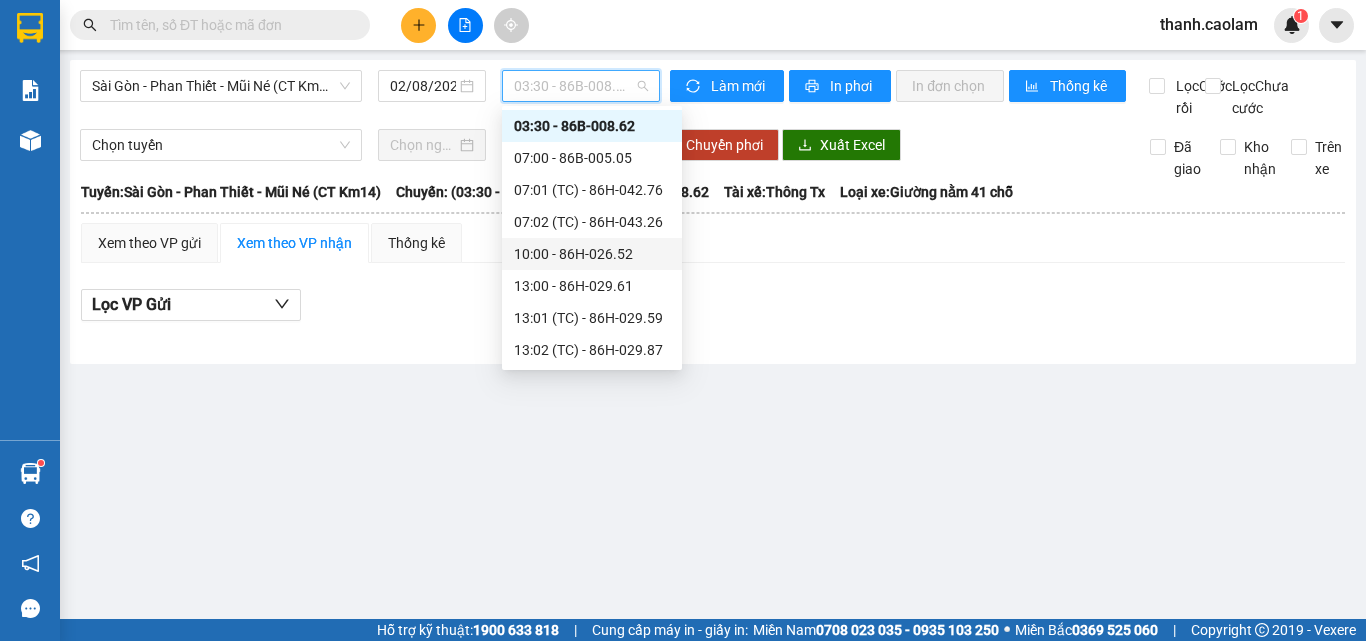 click on "10:00     - 86H-026.52" at bounding box center [592, 254] 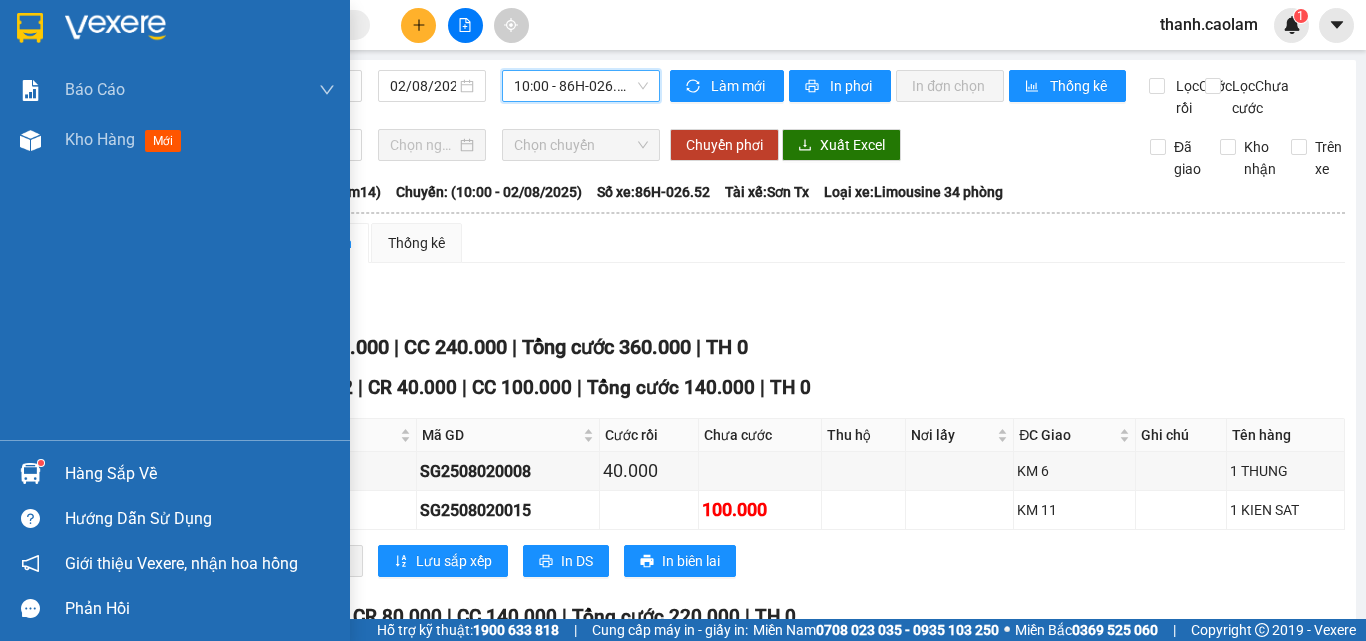 click at bounding box center [175, 32] 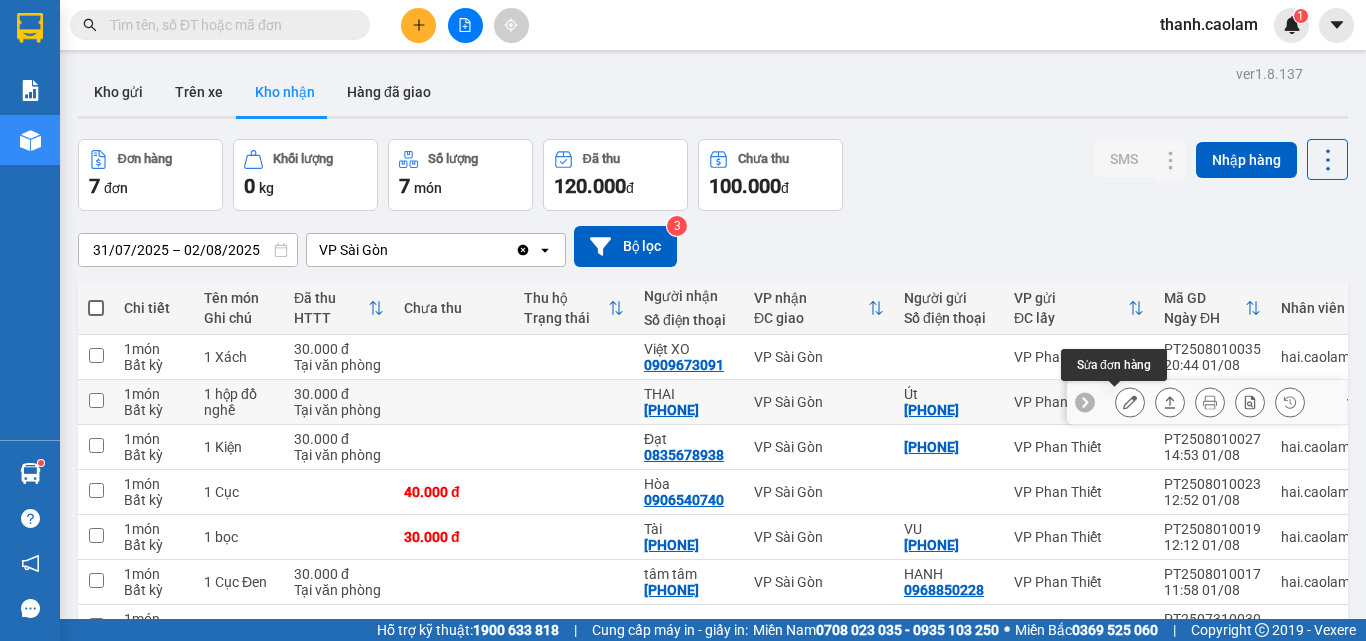 click 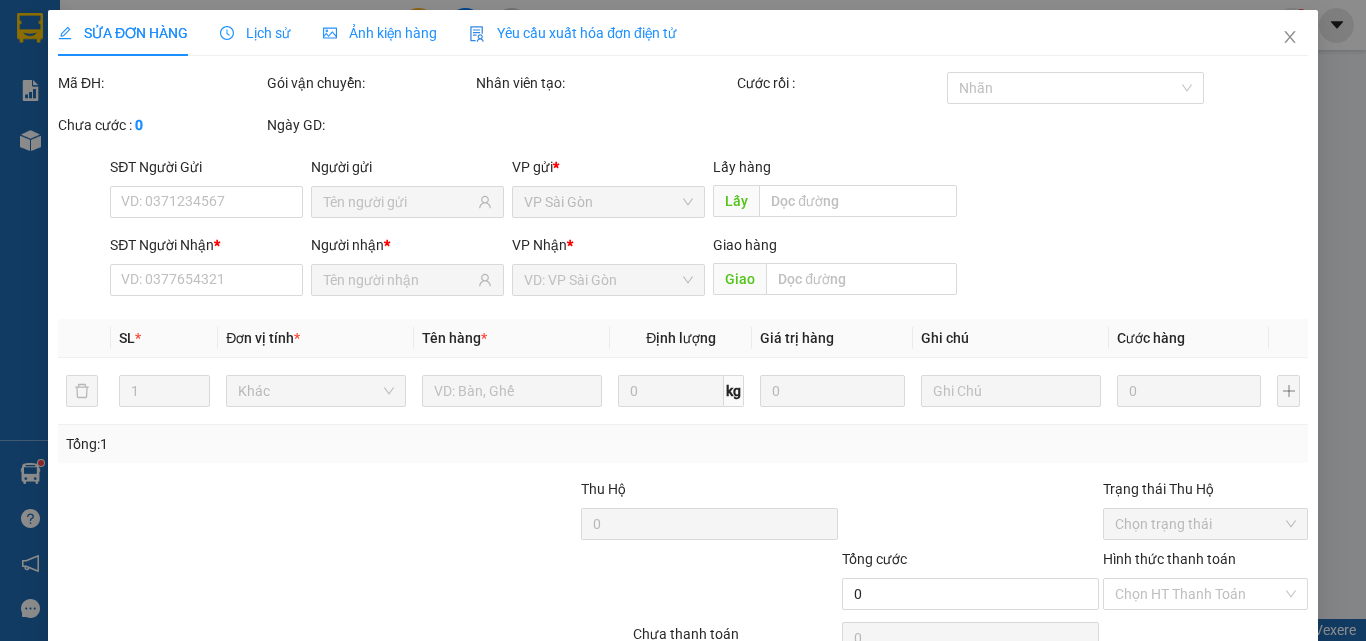 scroll, scrollTop: 103, scrollLeft: 0, axis: vertical 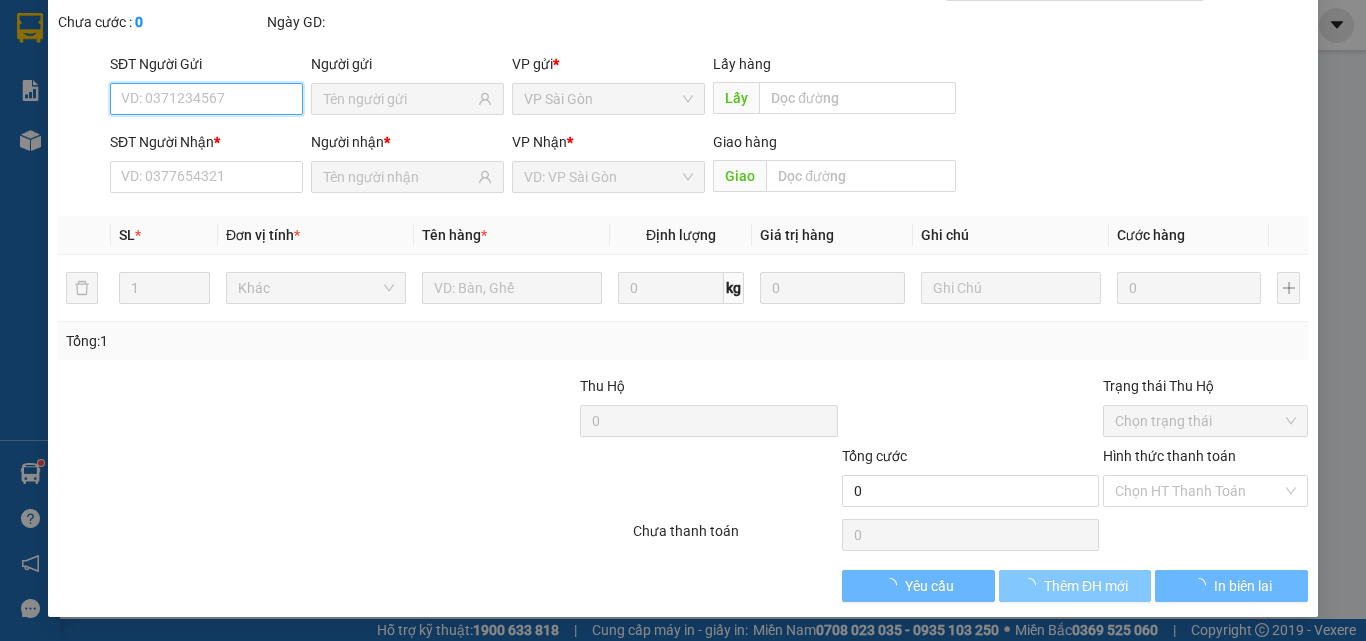 type on "[PHONE]" 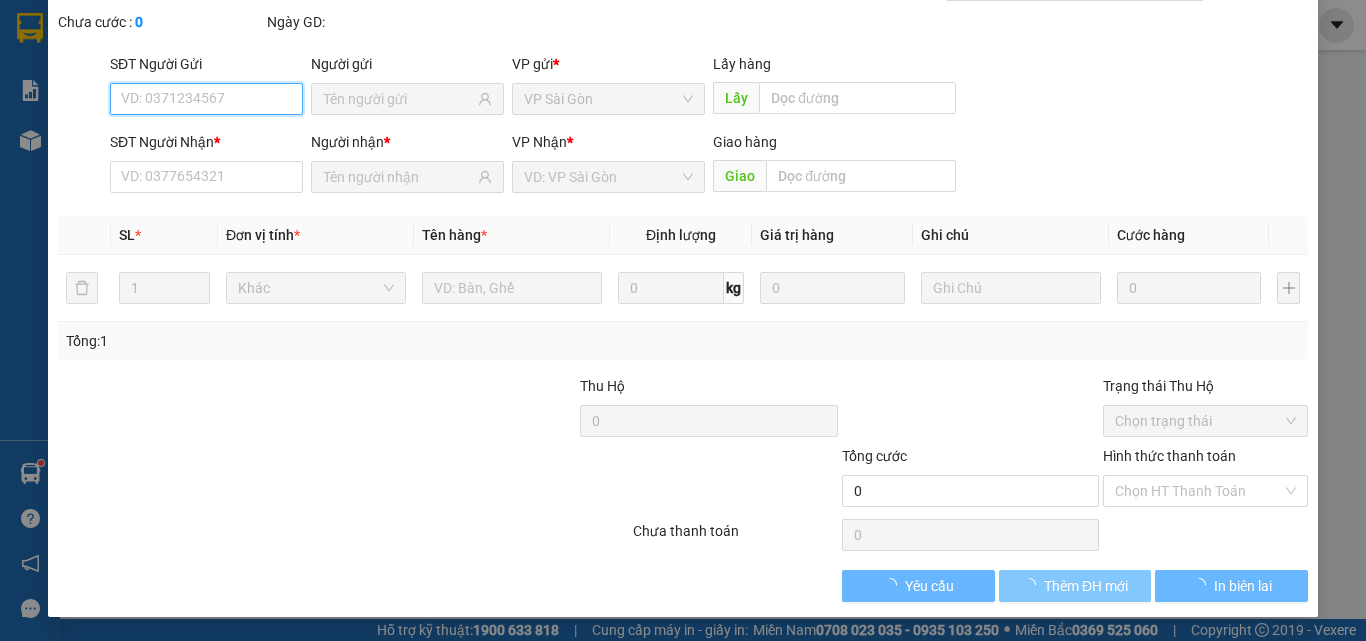 type on "Út" 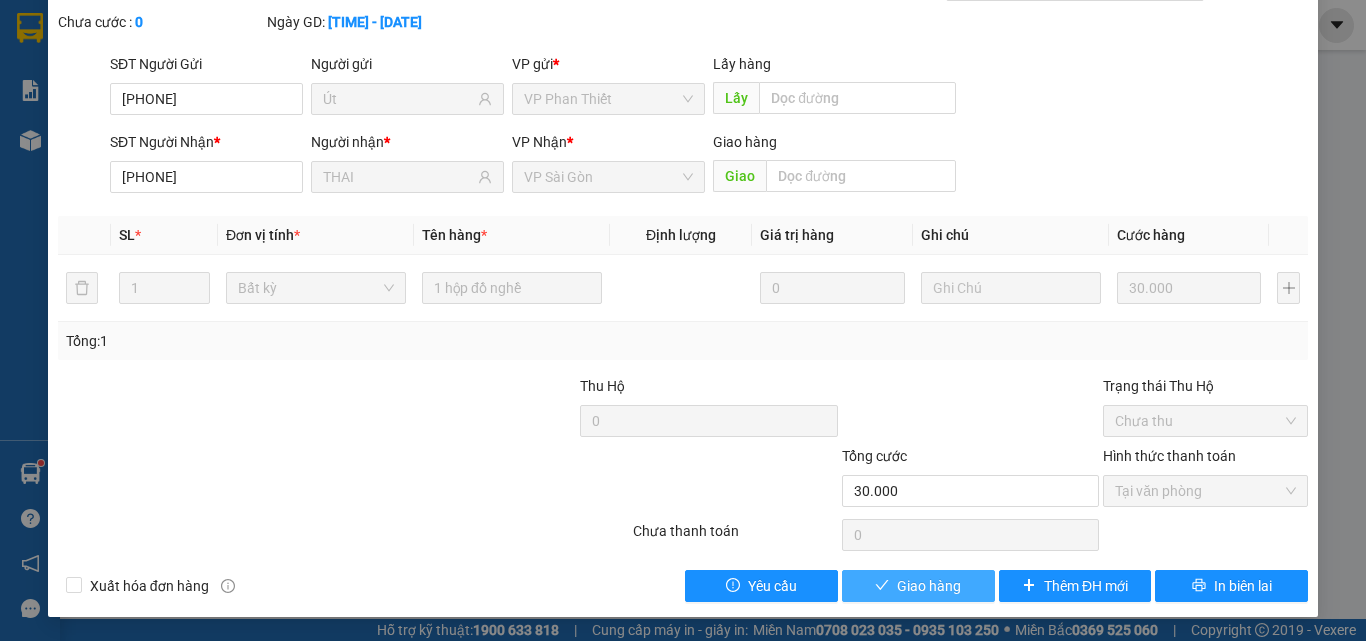 click on "Giao hàng" at bounding box center (929, 586) 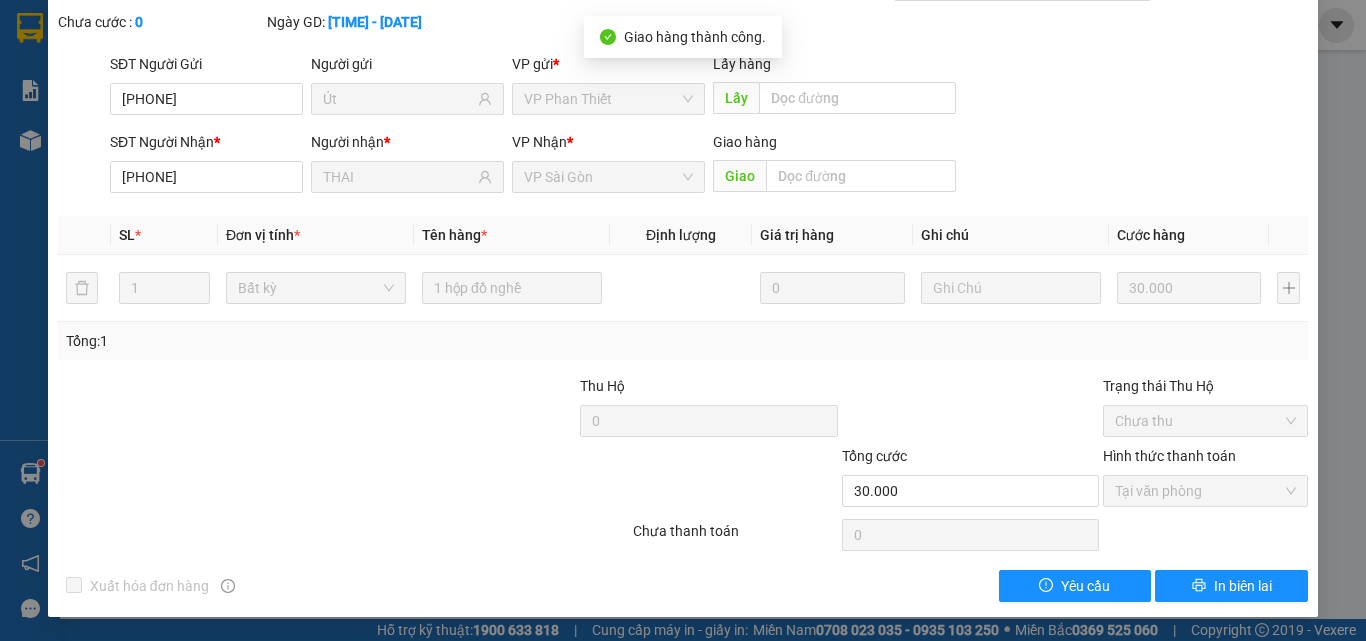 scroll, scrollTop: 0, scrollLeft: 0, axis: both 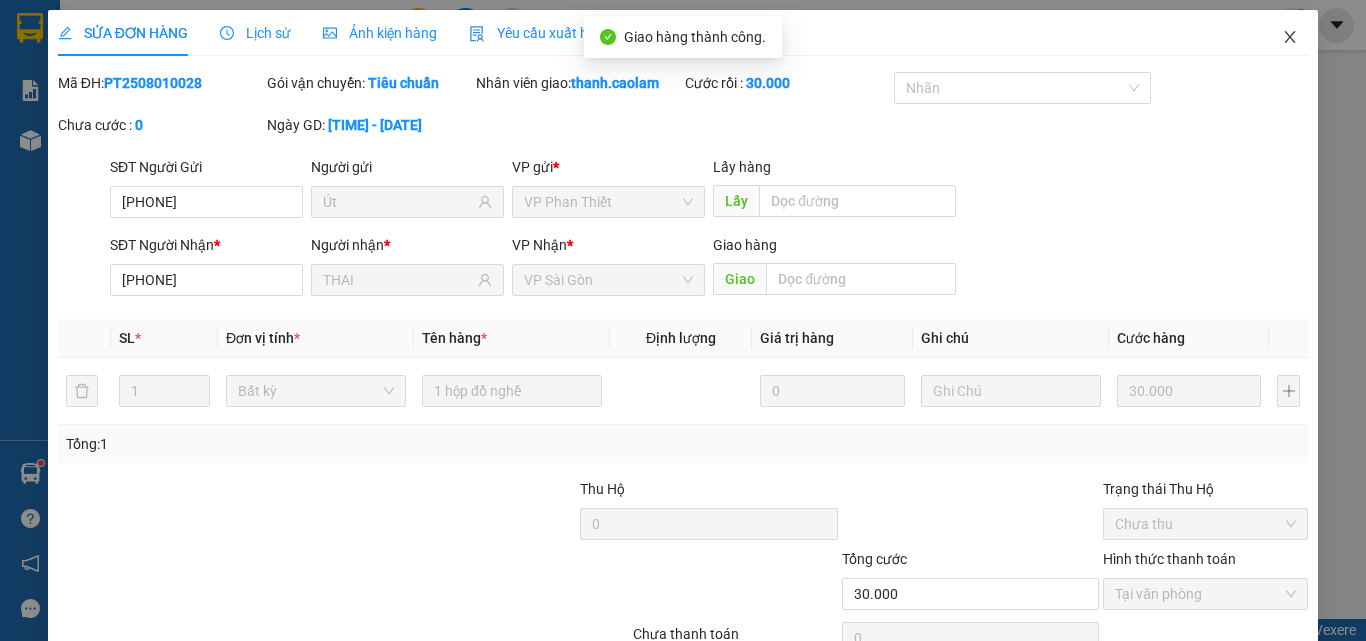 click at bounding box center (1290, 38) 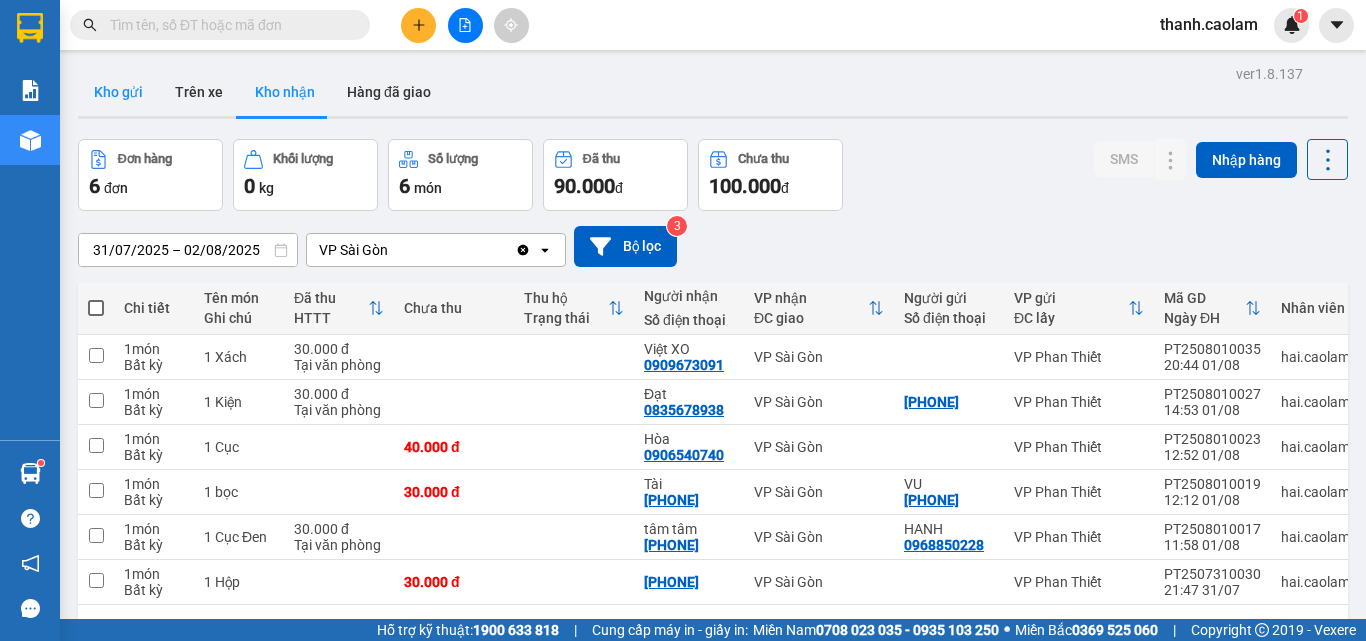 click on "Kho gửi" at bounding box center (118, 92) 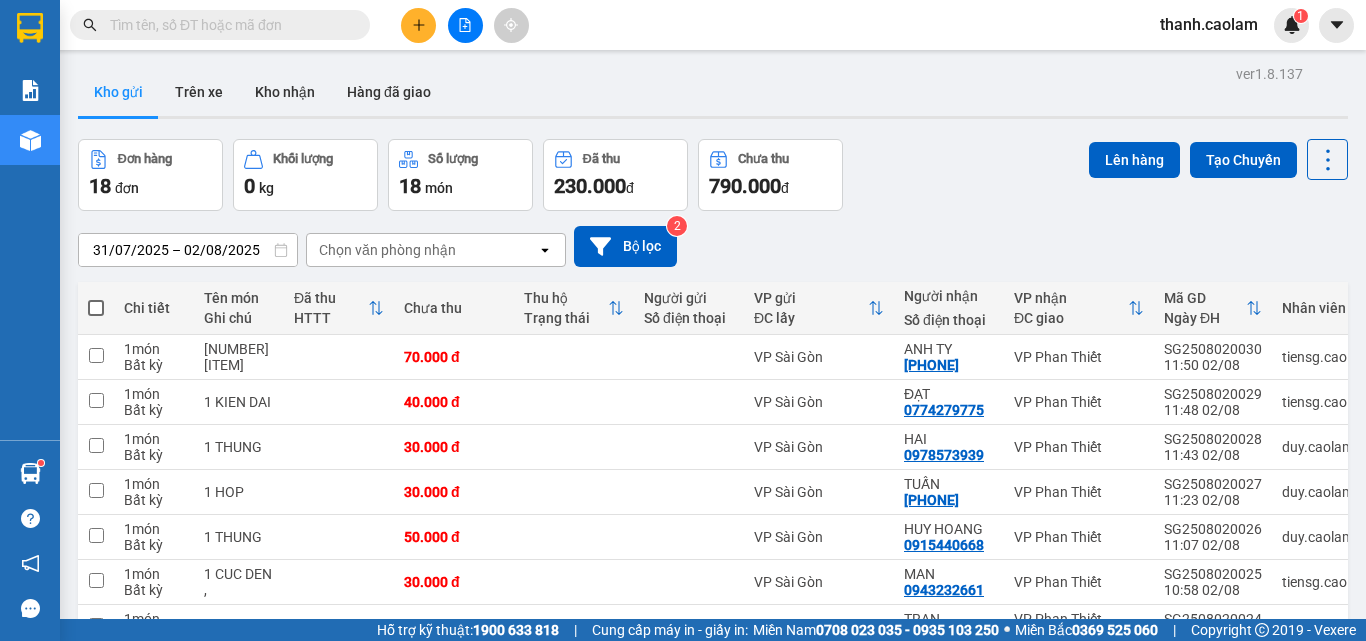 click at bounding box center (96, 308) 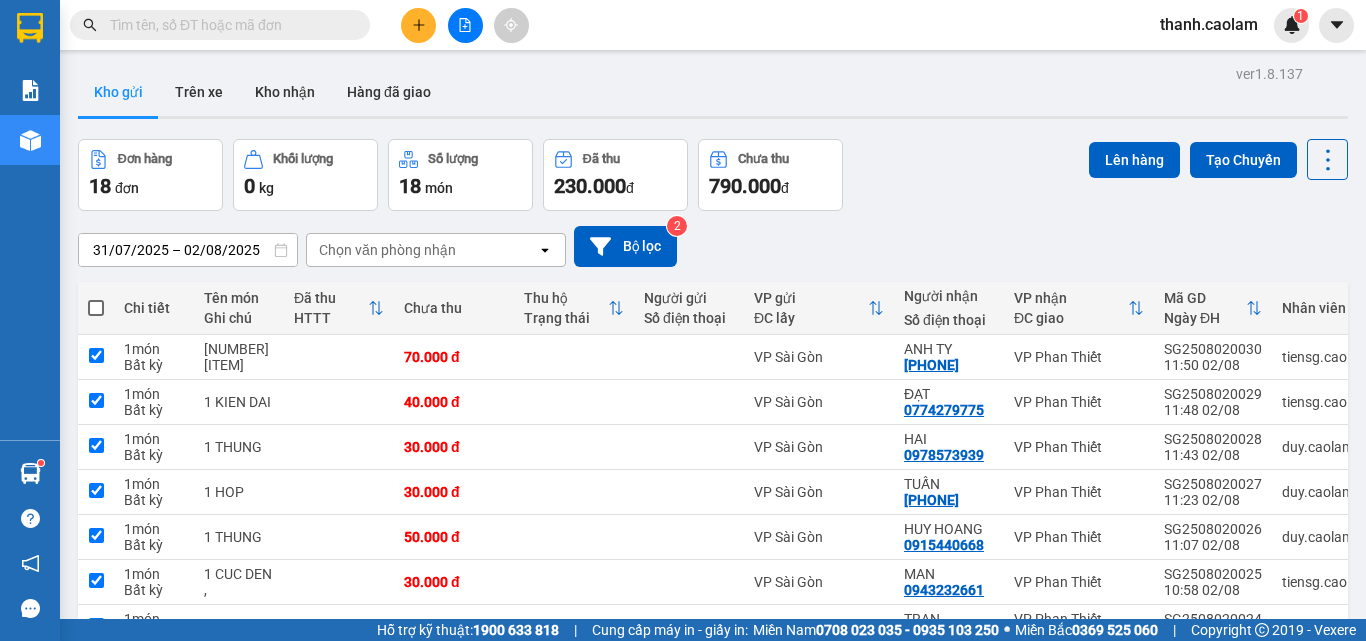 checkbox on "true" 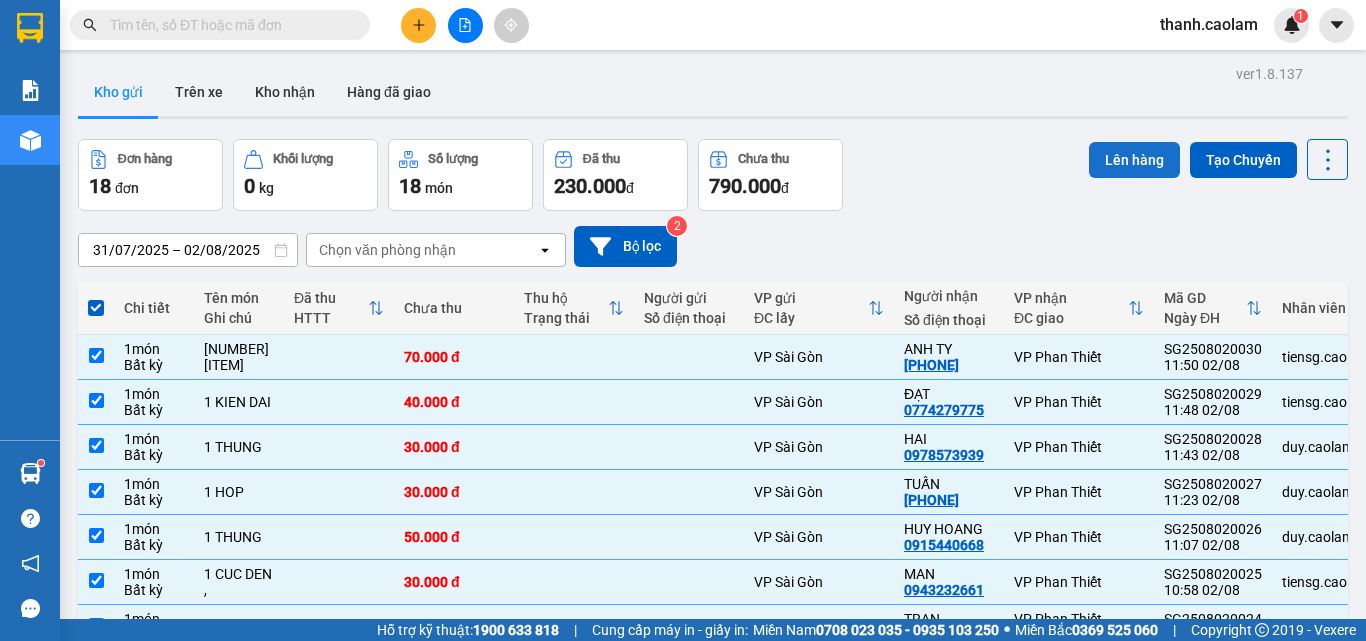 click on "Lên hàng" at bounding box center (1134, 160) 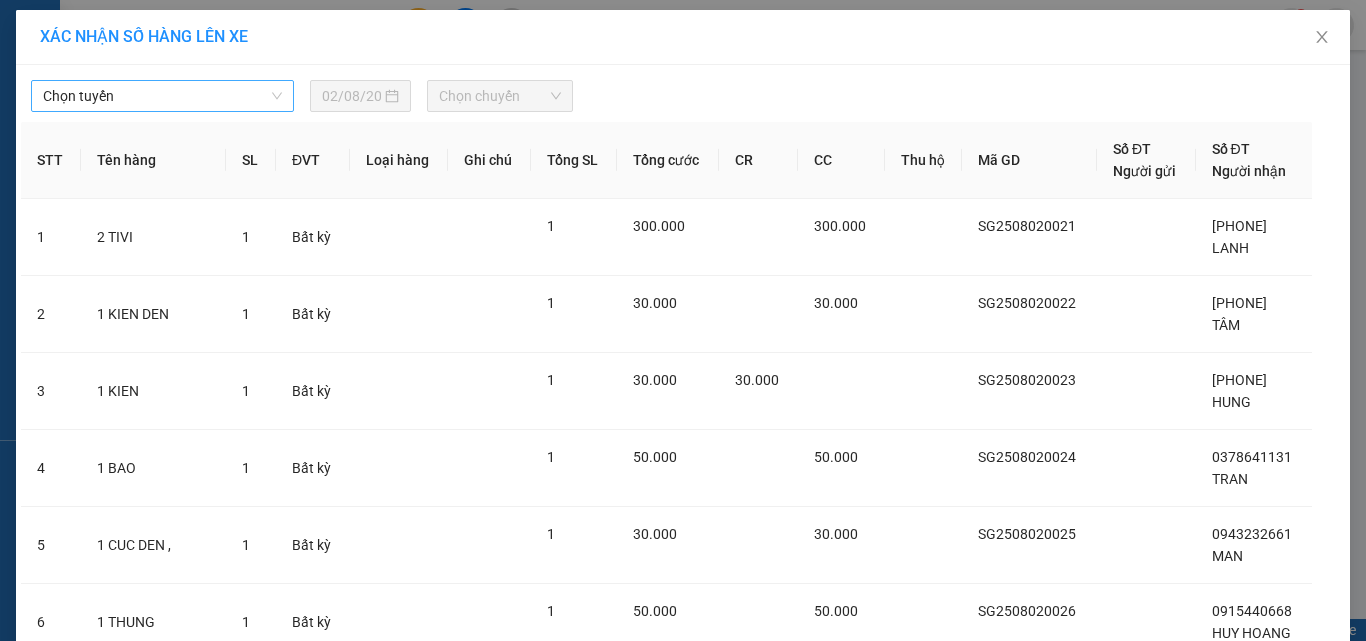 click on "Chọn tuyến" at bounding box center (162, 96) 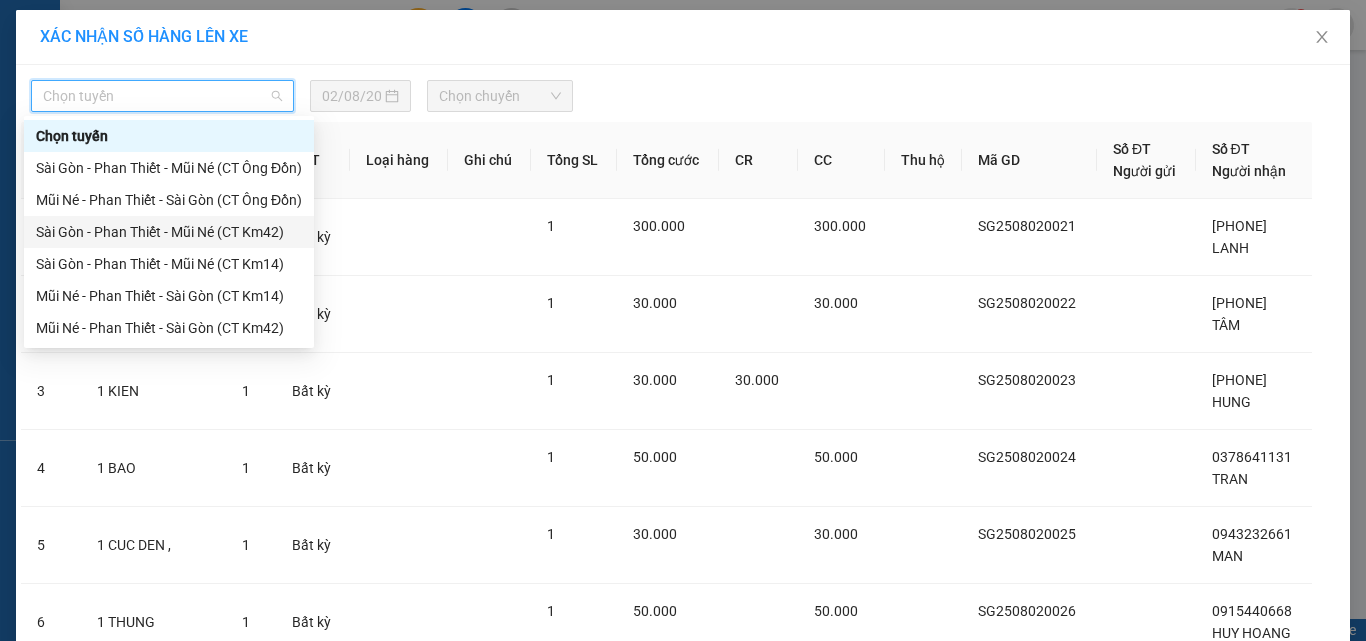 click on "Sài Gòn - Phan Thiết  - Mũi Né (CT Km42)" at bounding box center [169, 232] 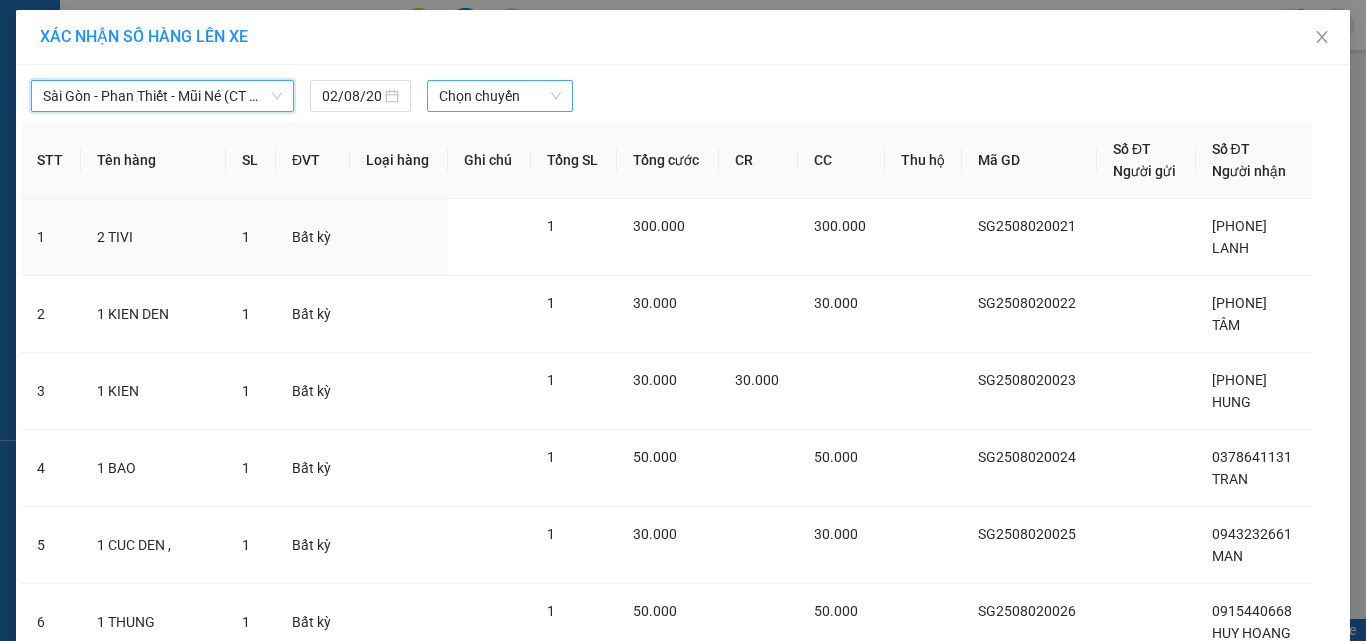 click on "Chọn chuyến" at bounding box center [500, 96] 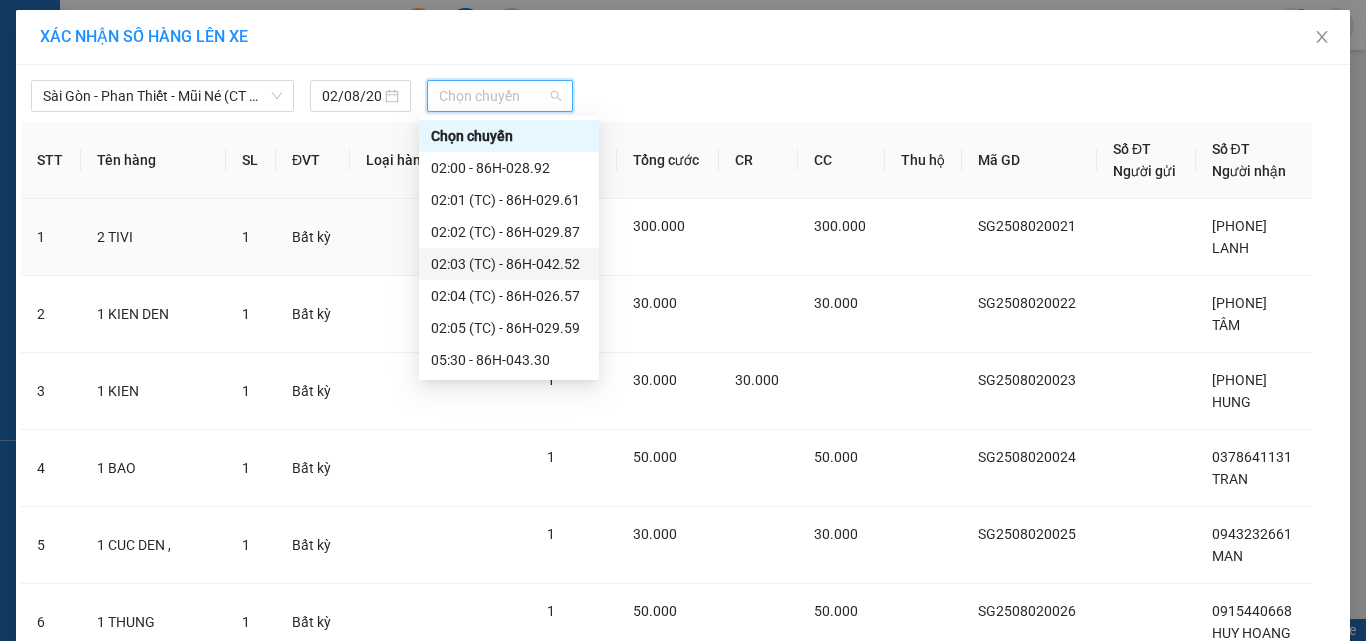scroll, scrollTop: 400, scrollLeft: 0, axis: vertical 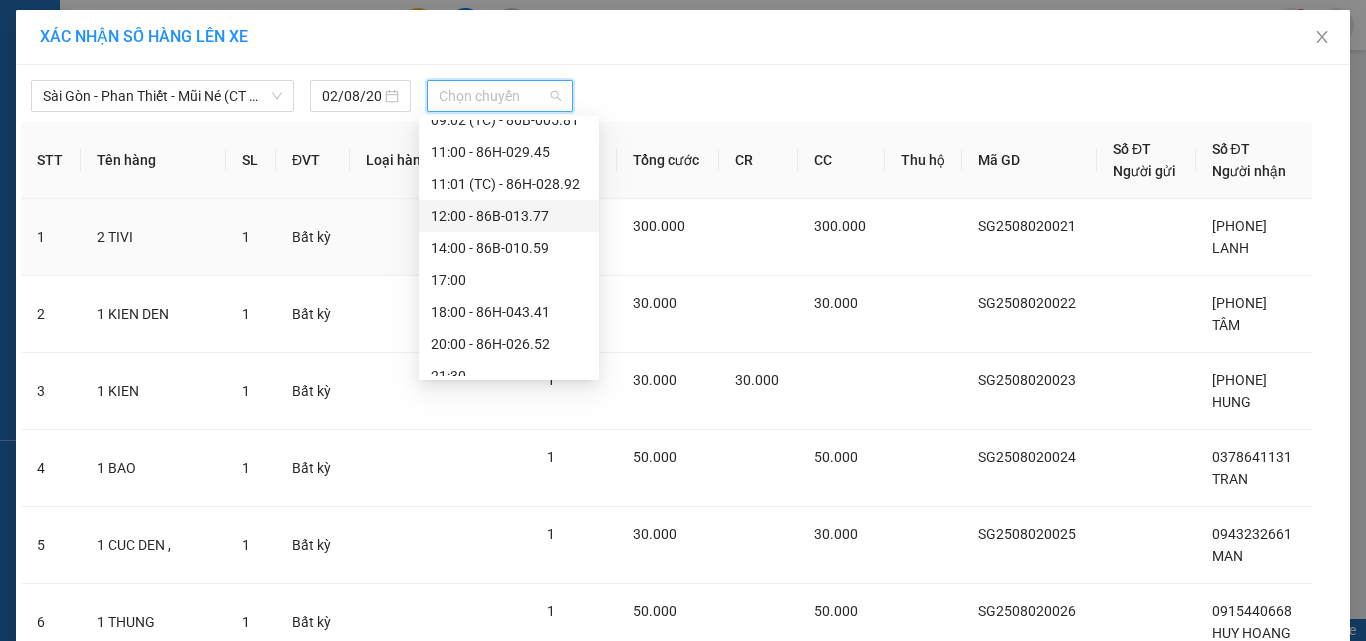 click on "12:00     - 86B-013.77" at bounding box center [509, 216] 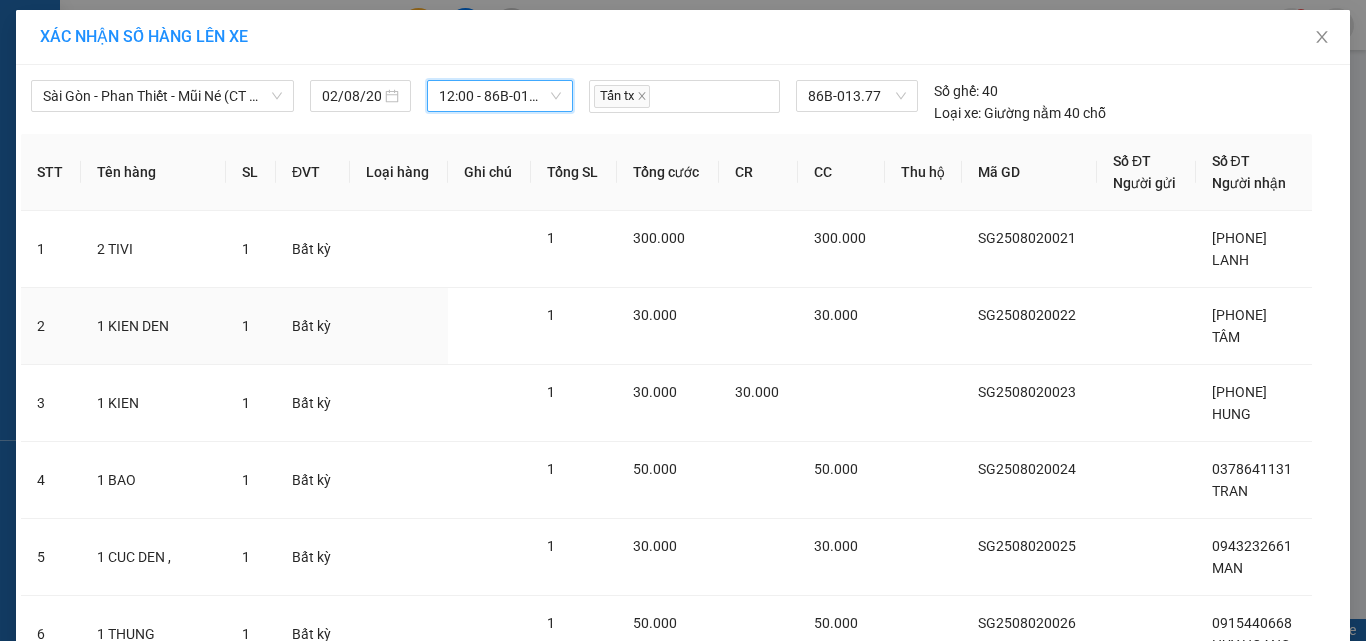 scroll, scrollTop: 486, scrollLeft: 0, axis: vertical 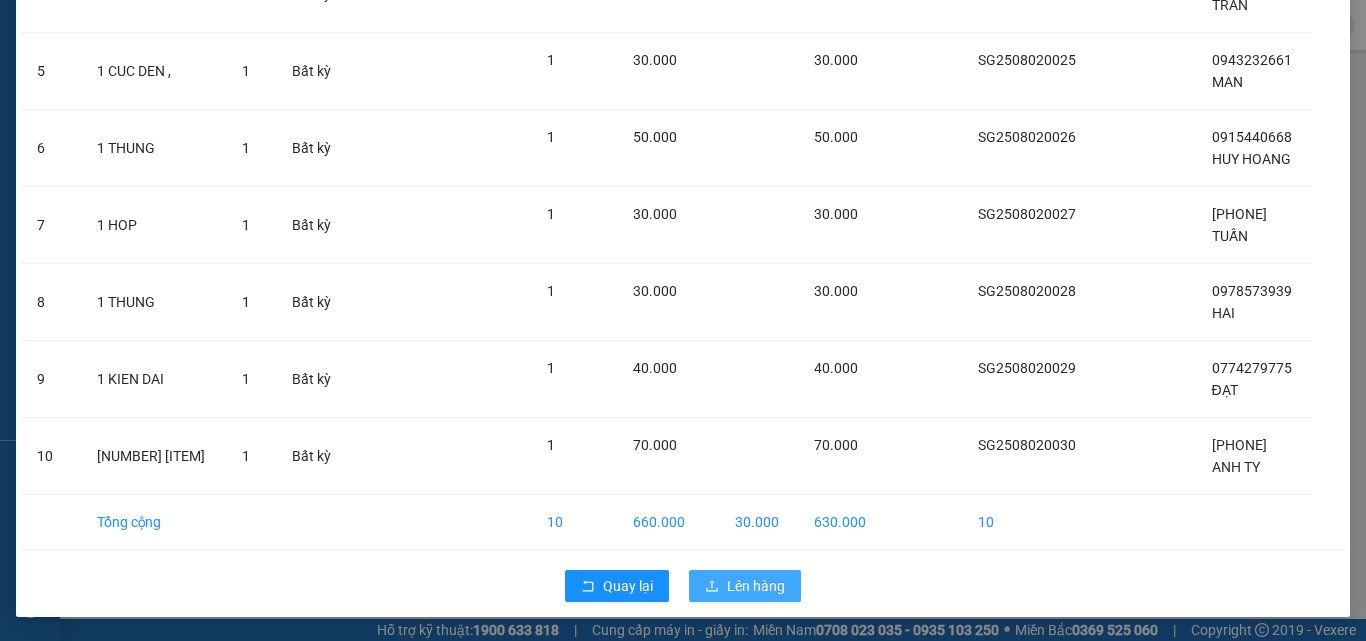 drag, startPoint x: 766, startPoint y: 565, endPoint x: 759, endPoint y: 590, distance: 25.96151 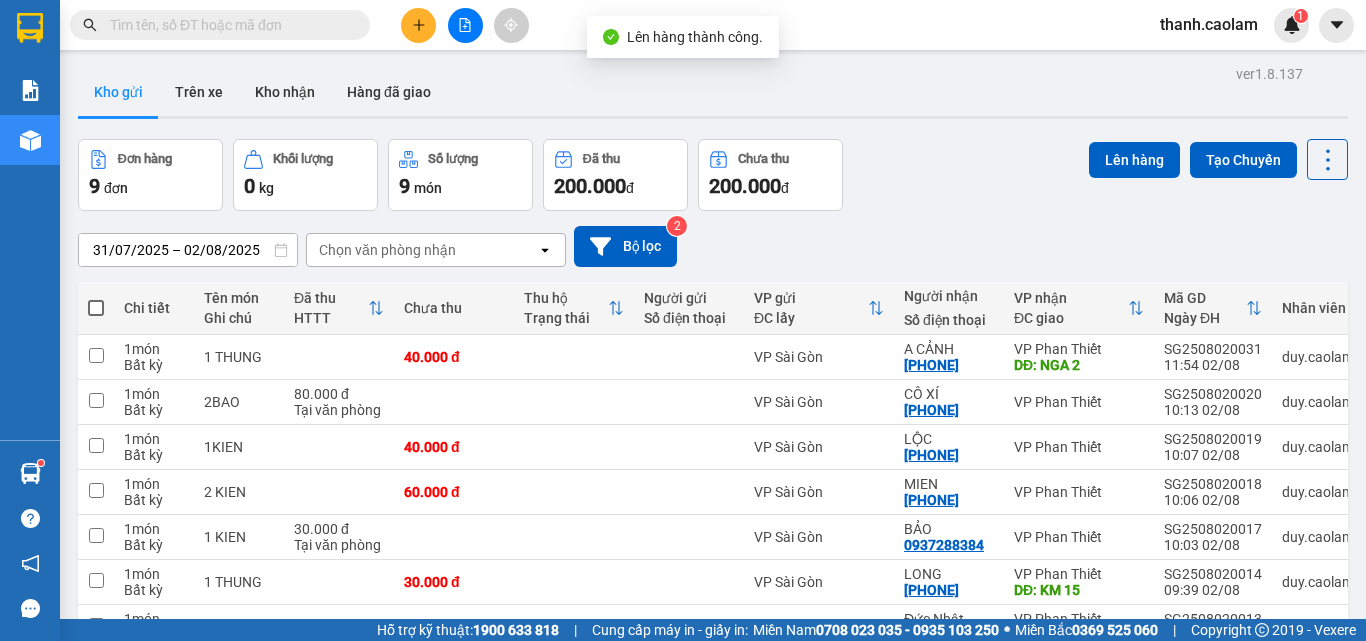 click at bounding box center (96, 308) 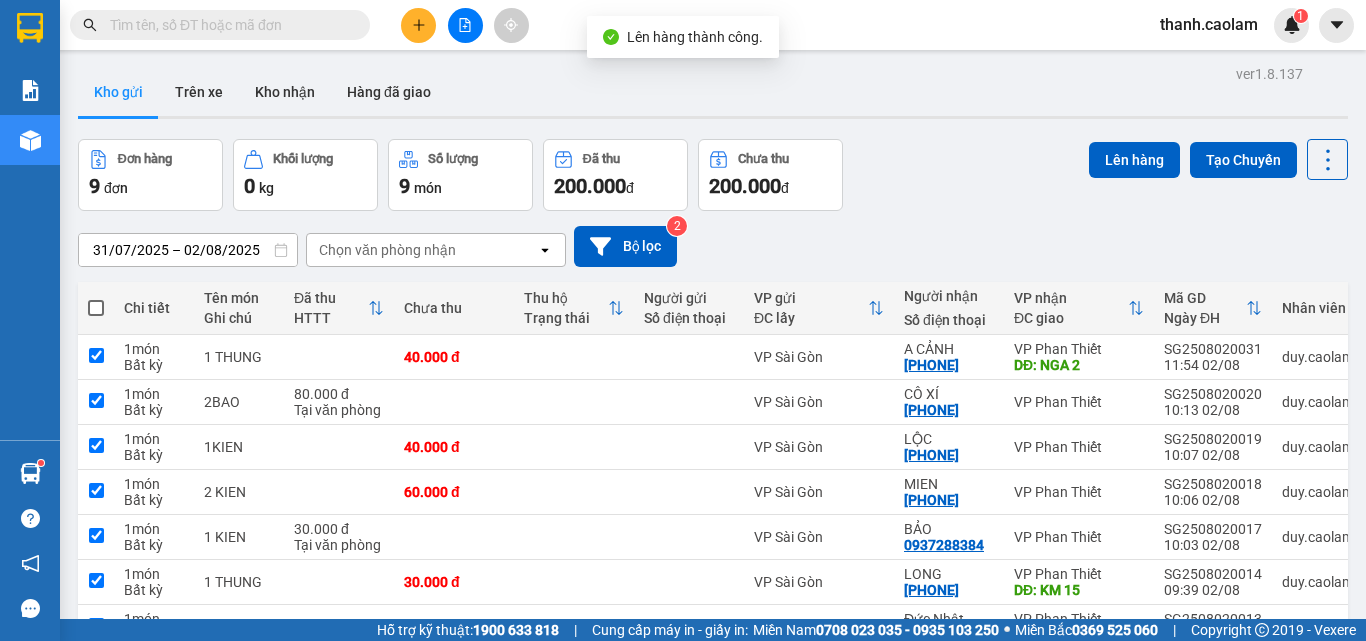 checkbox on "true" 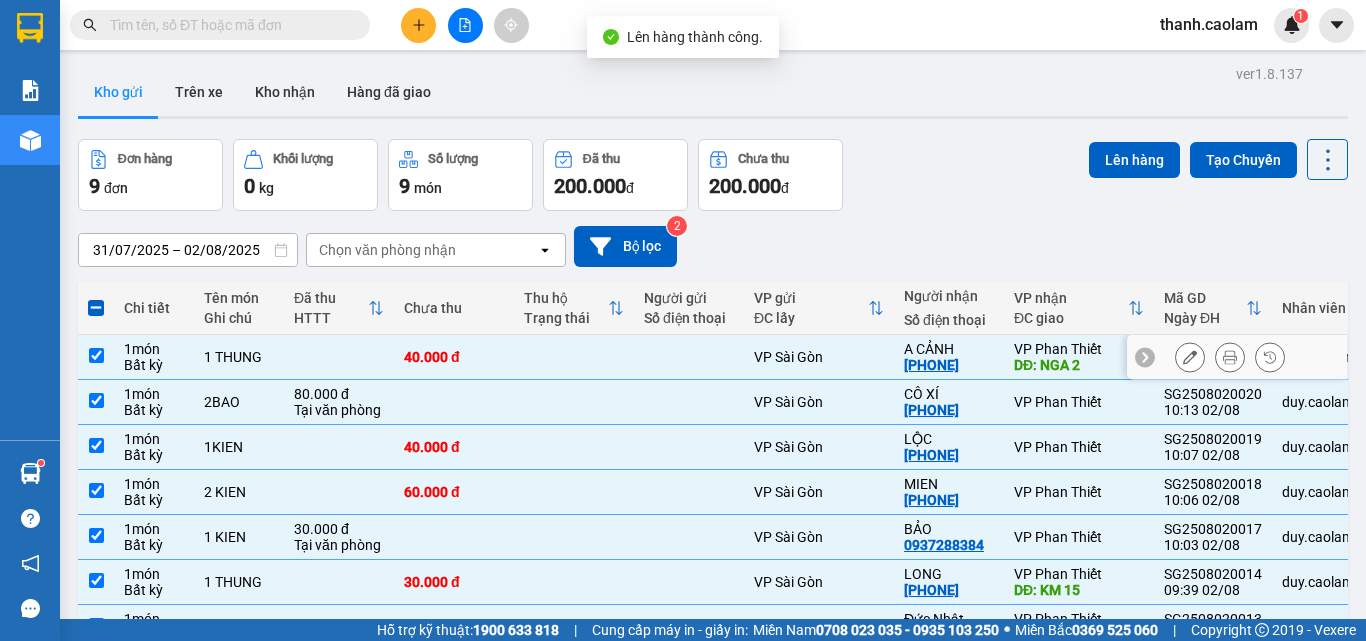 click at bounding box center (96, 355) 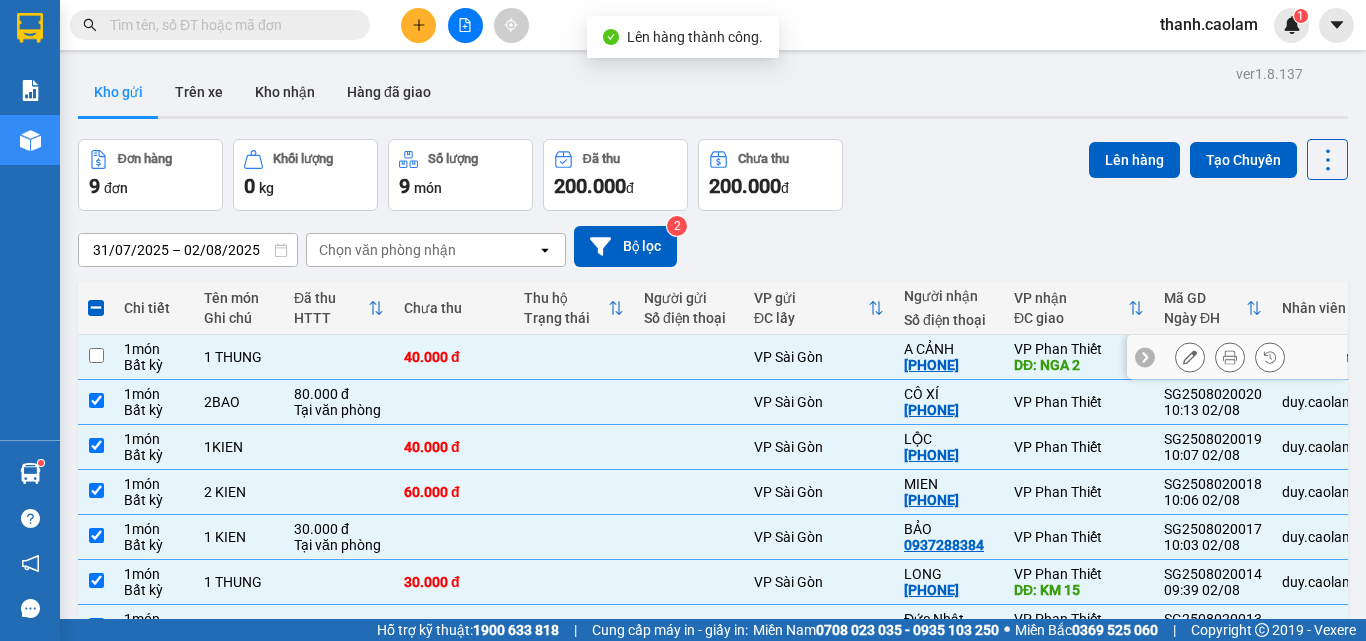 checkbox on "false" 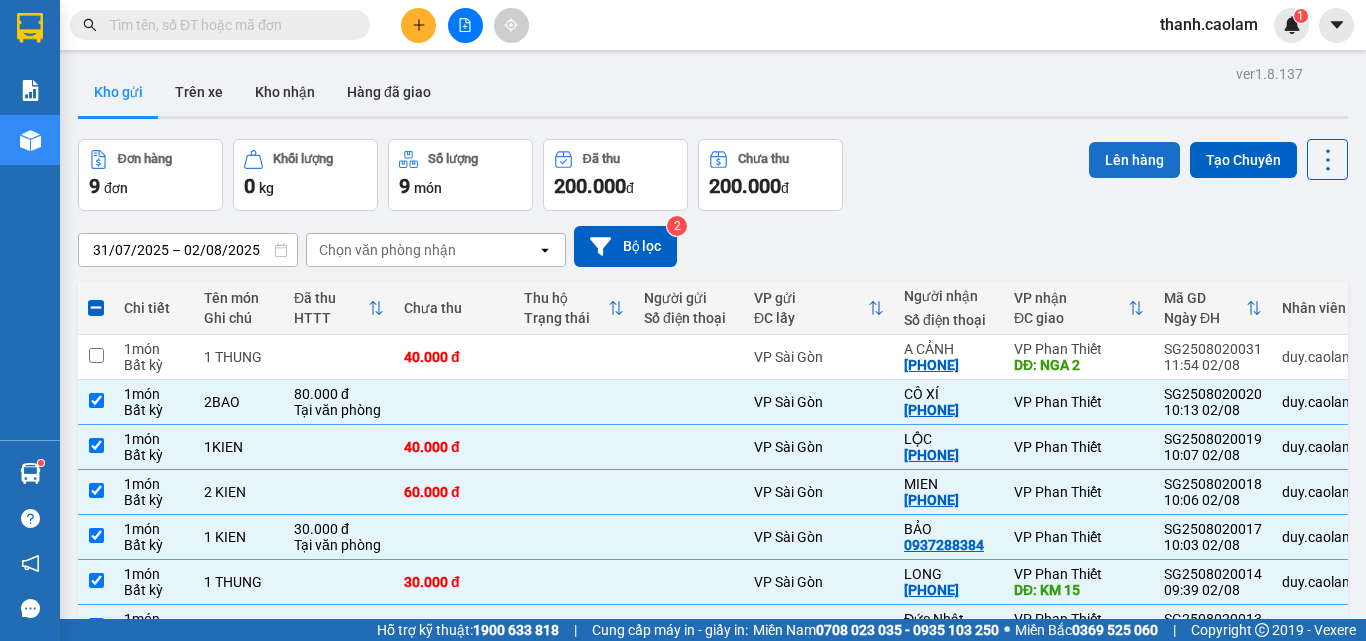 click on "Lên hàng" at bounding box center [1134, 160] 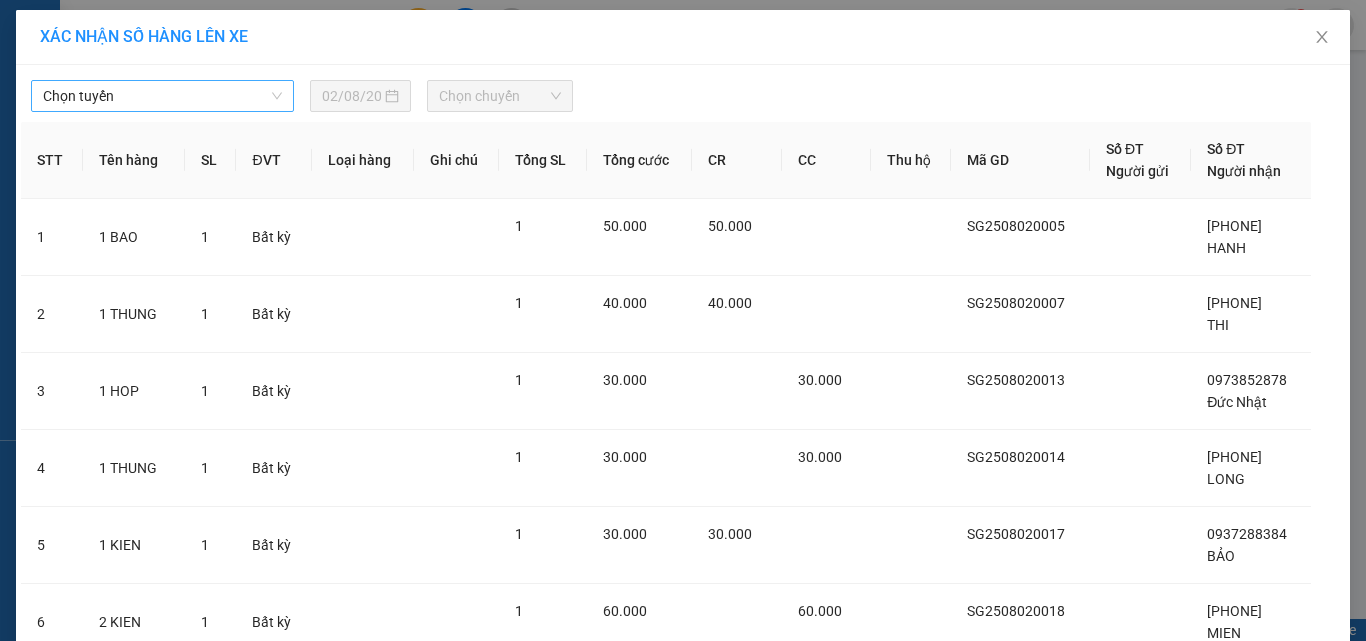 drag, startPoint x: 245, startPoint y: 95, endPoint x: 256, endPoint y: 105, distance: 14.866069 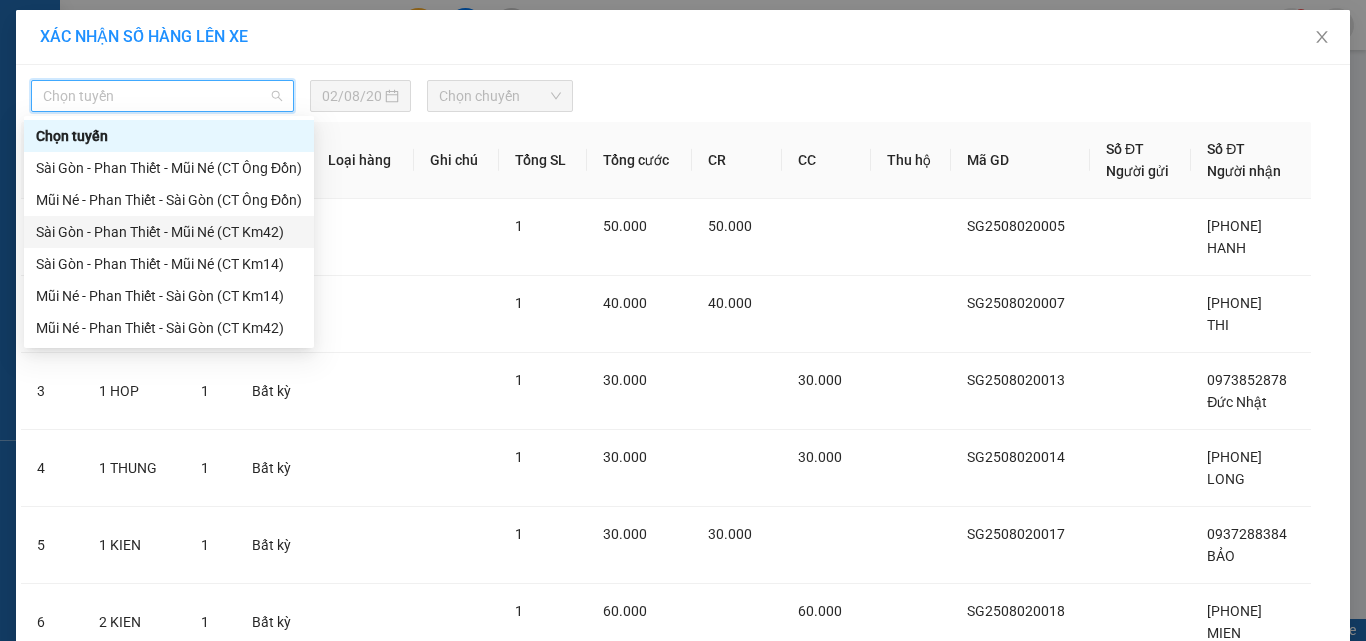 click on "Sài Gòn - Phan Thiết  - Mũi Né (CT Km42)" at bounding box center (169, 232) 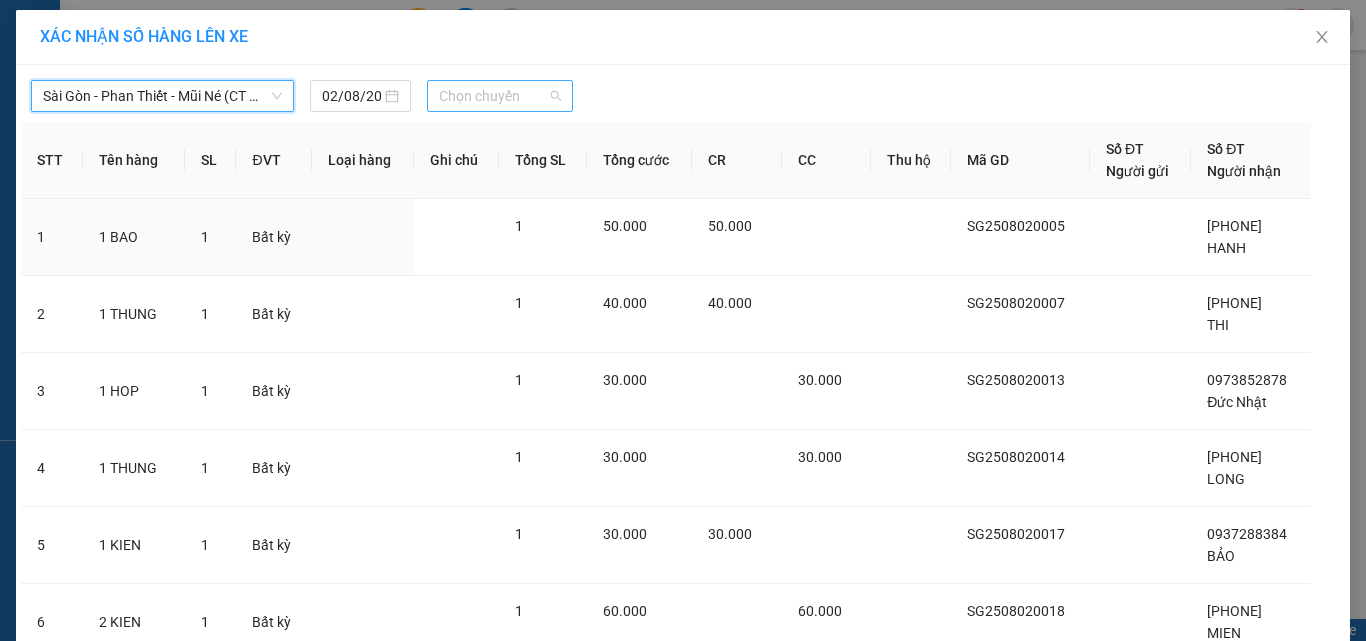 click on "Chọn chuyến" at bounding box center (500, 96) 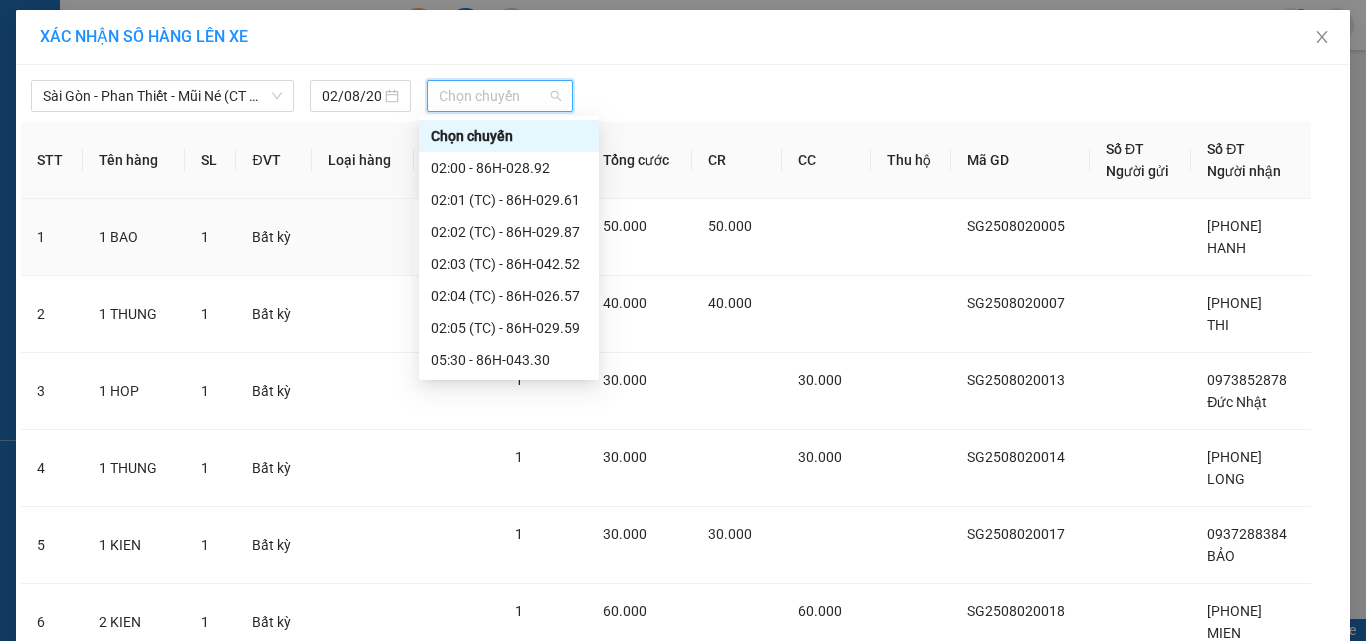 scroll, scrollTop: 416, scrollLeft: 0, axis: vertical 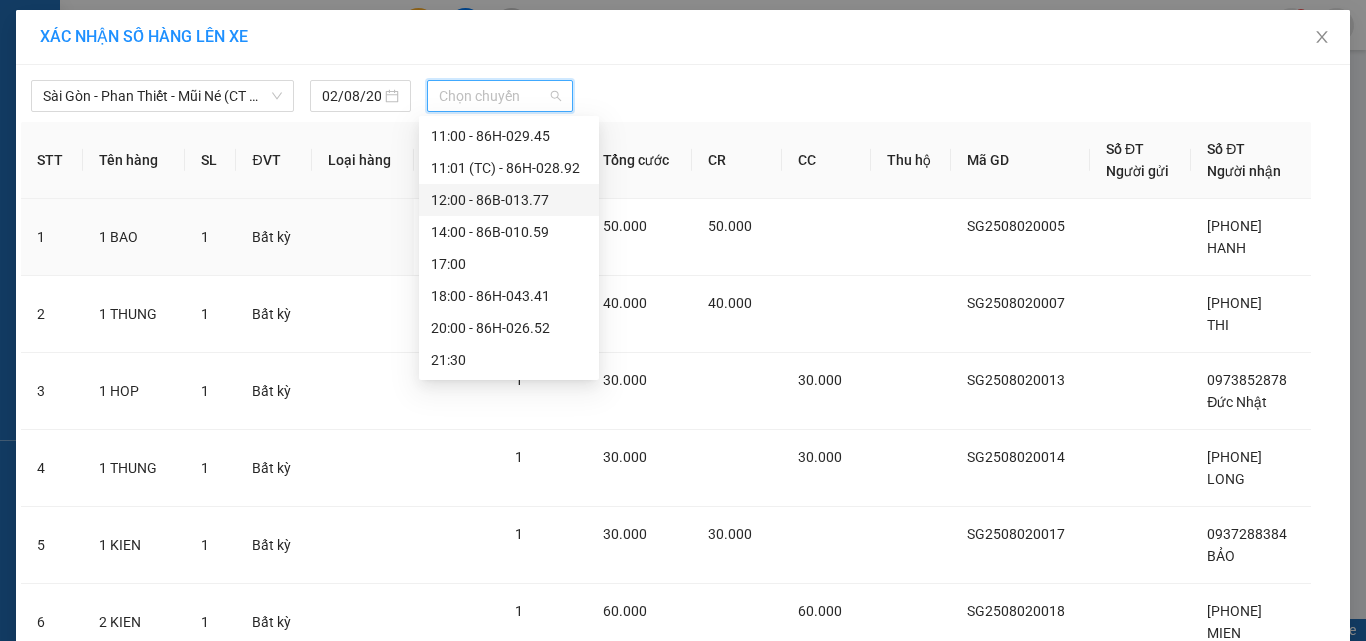 click on "12:00     - 86B-013.77" at bounding box center [509, 200] 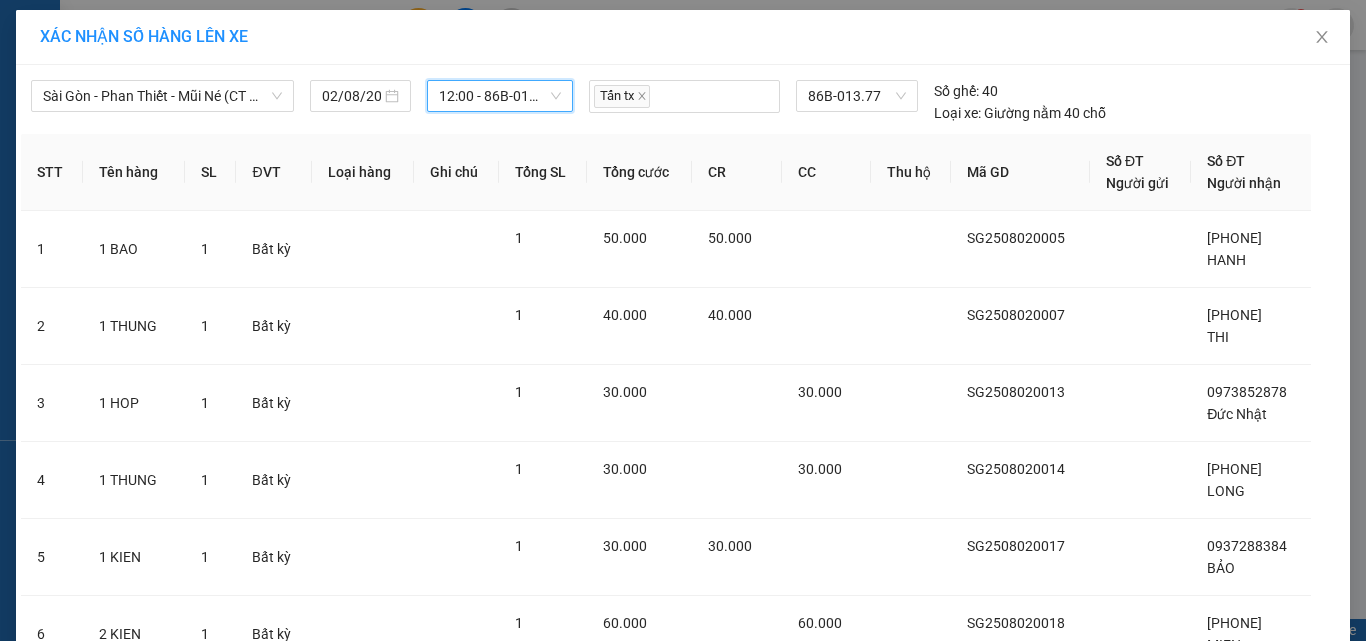 scroll, scrollTop: 332, scrollLeft: 0, axis: vertical 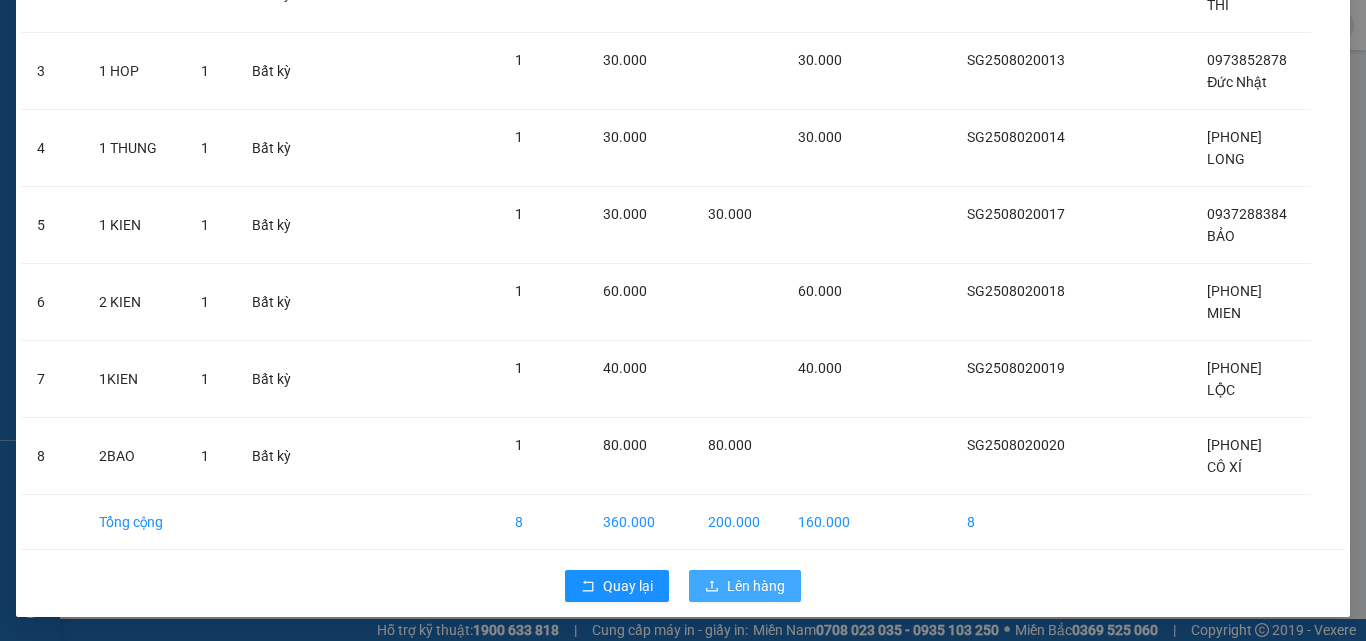 click on "Lên hàng" at bounding box center [756, 586] 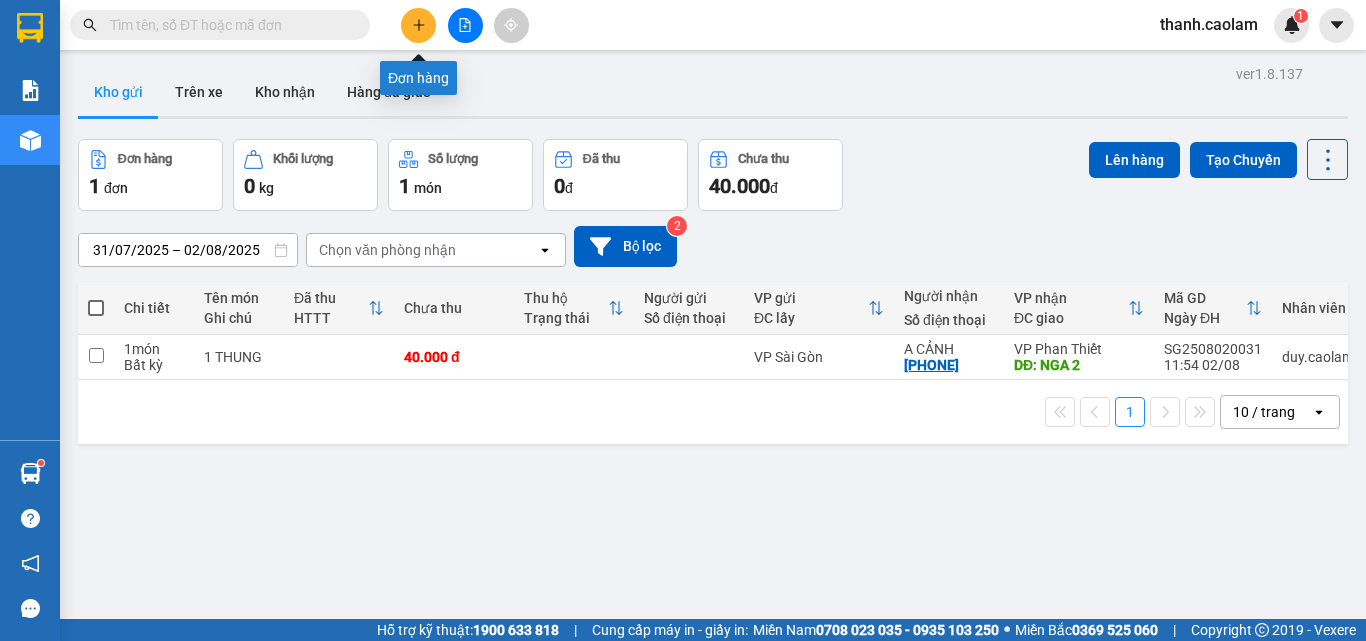 click 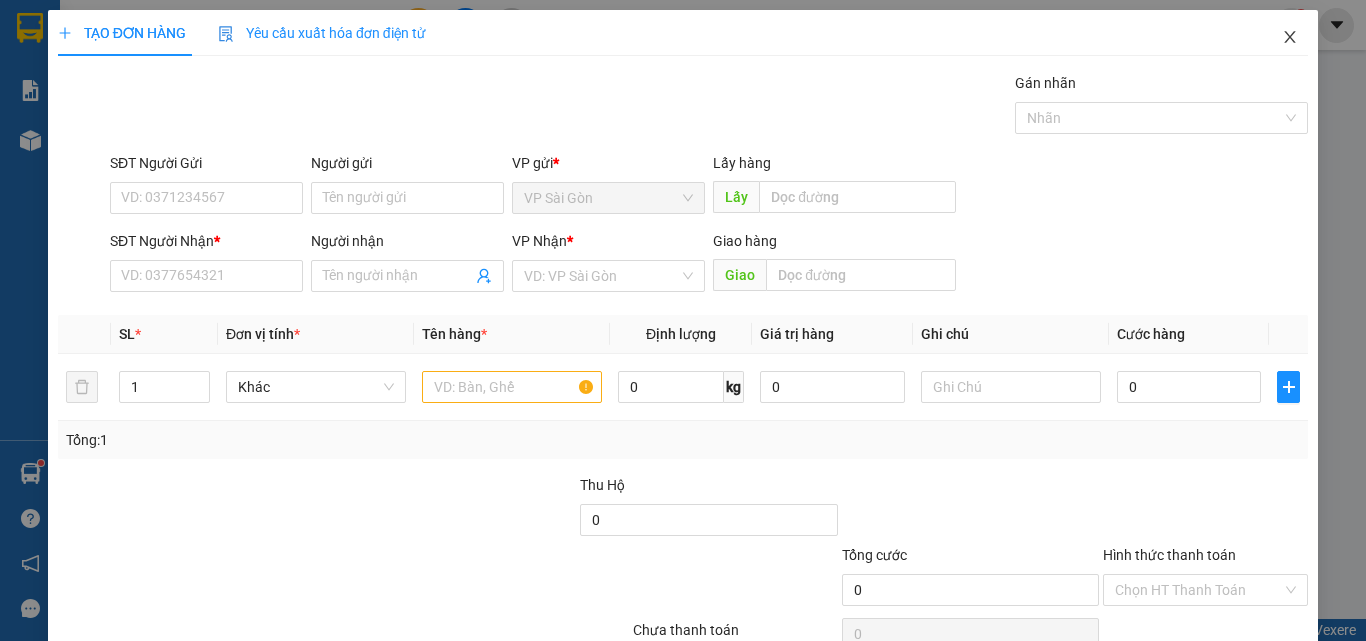 click at bounding box center (1290, 38) 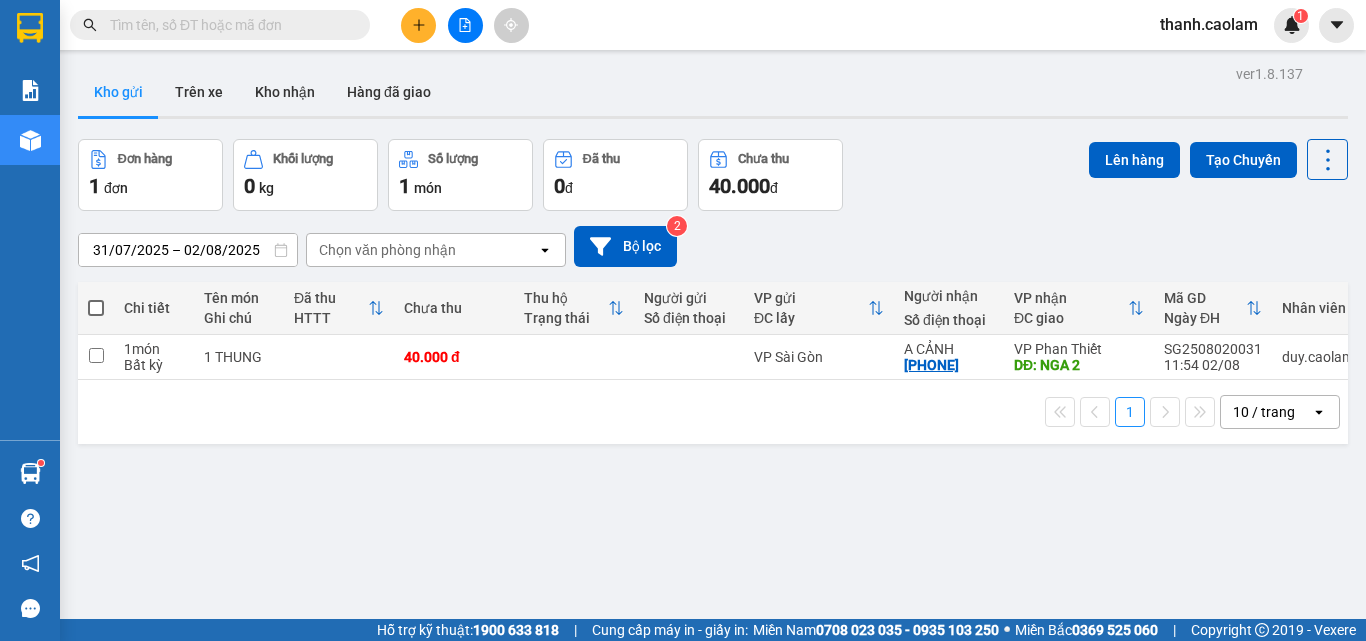 click at bounding box center [465, 25] 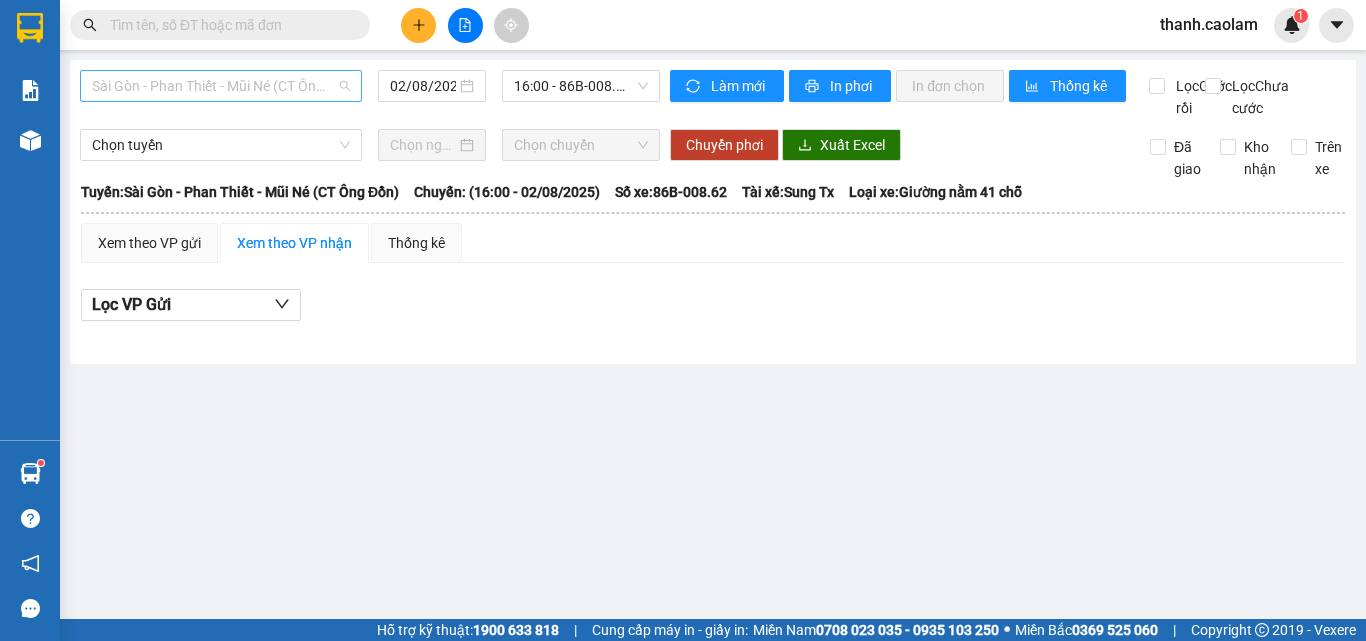 click on "Sài Gòn - Phan Thiết - Mũi Né (CT Ông Đồn)" at bounding box center (221, 86) 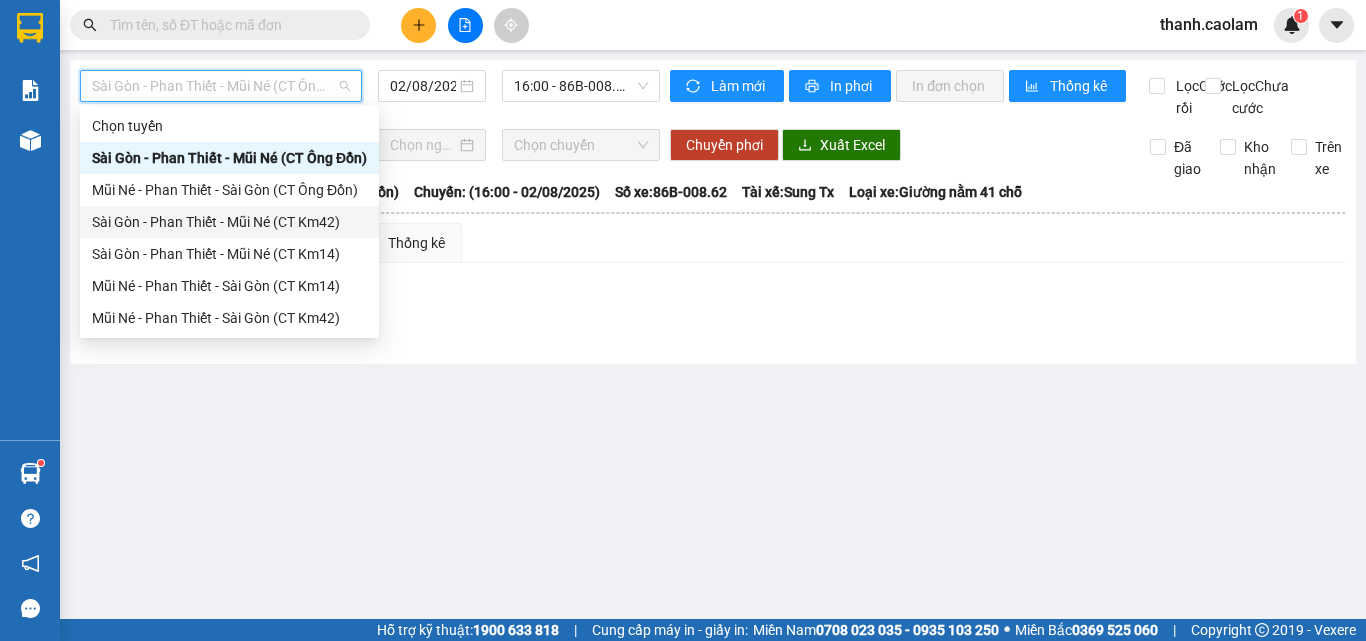 click on "Sài Gòn - Phan Thiết  - Mũi Né (CT Km42)" at bounding box center [229, 222] 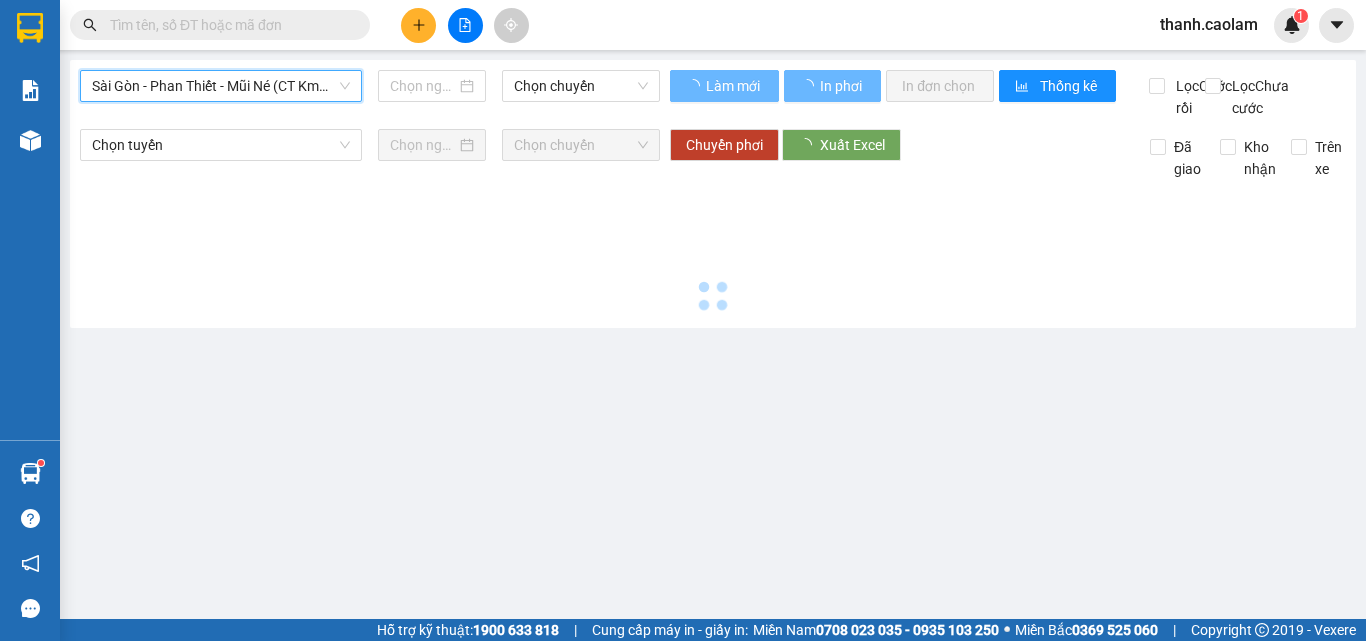 type on "02/08/2025" 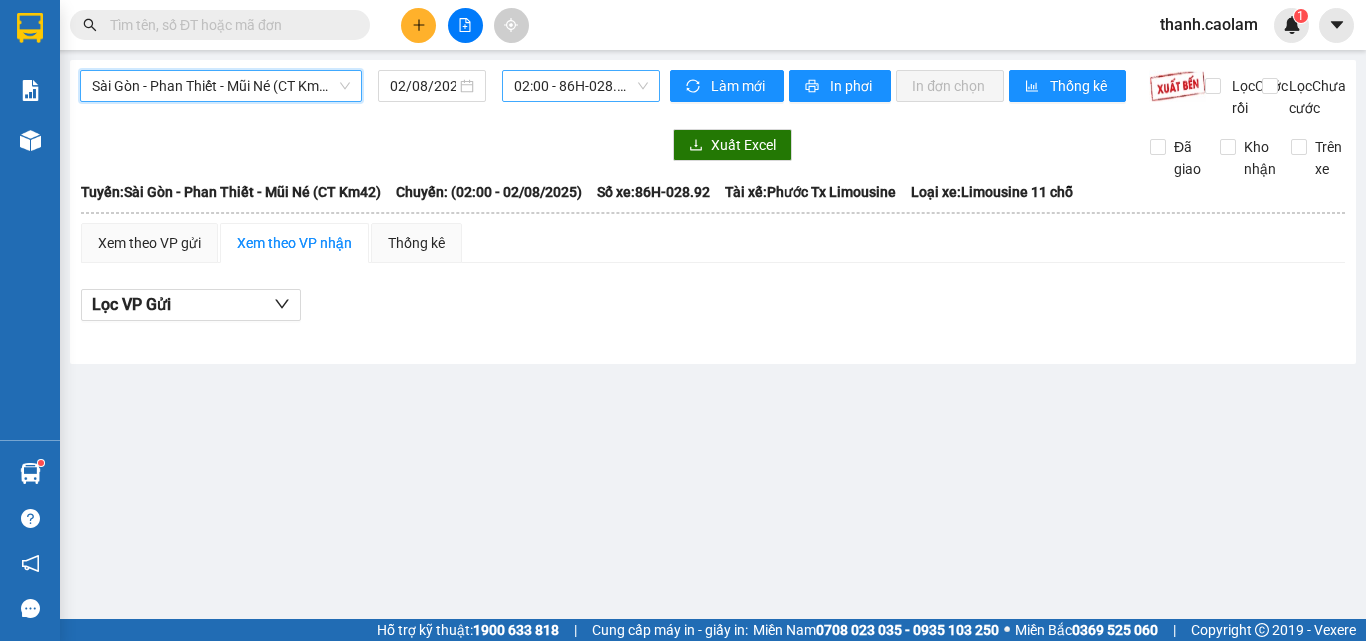 click on "[TIME]     - [PLATE]" at bounding box center [581, 86] 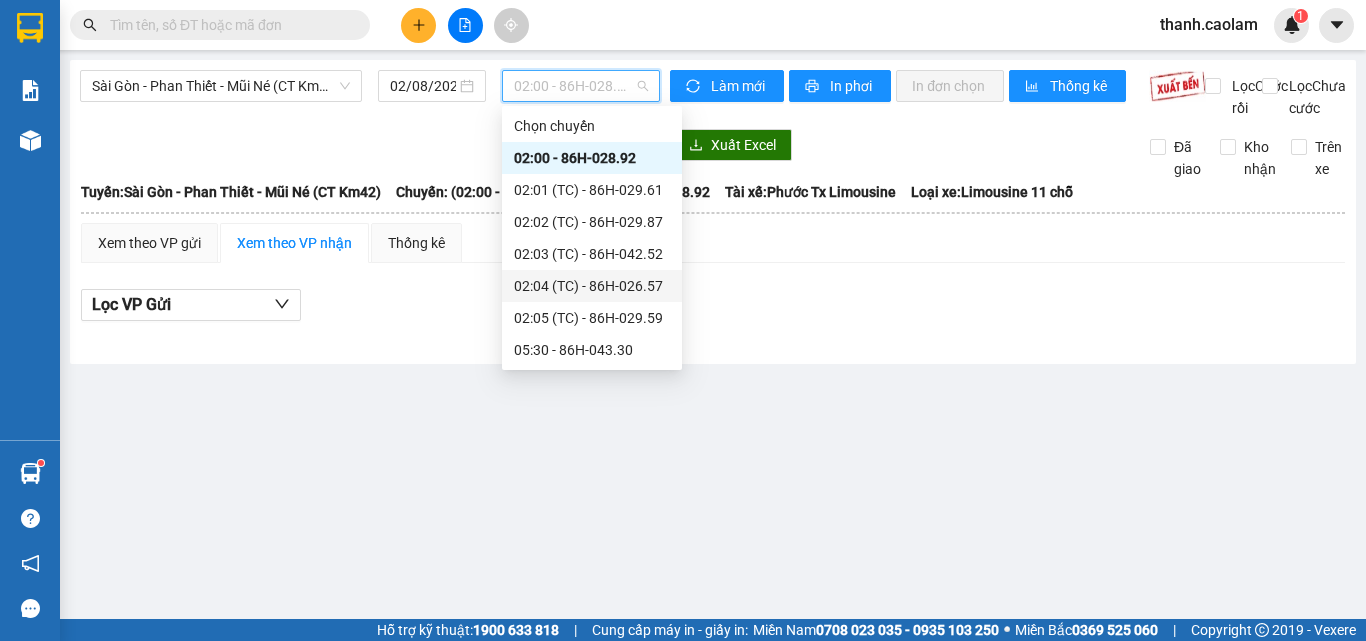 scroll, scrollTop: 400, scrollLeft: 0, axis: vertical 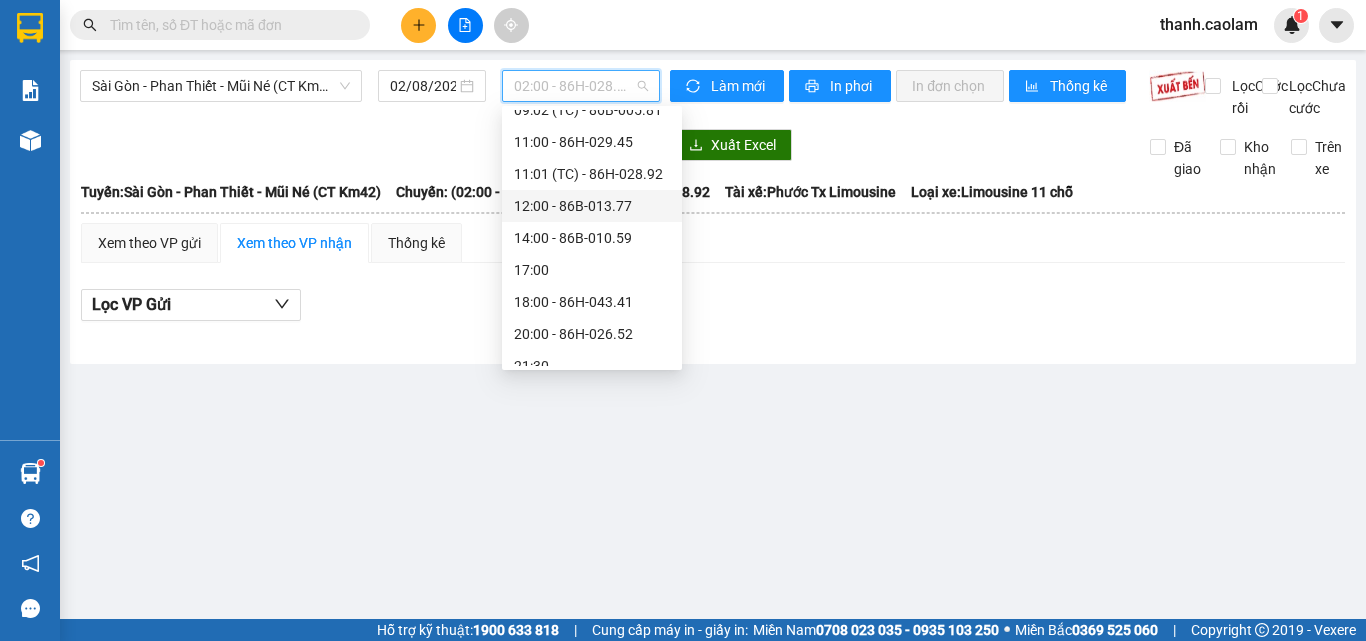 click on "12:00     - 86B-013.77" at bounding box center (592, 206) 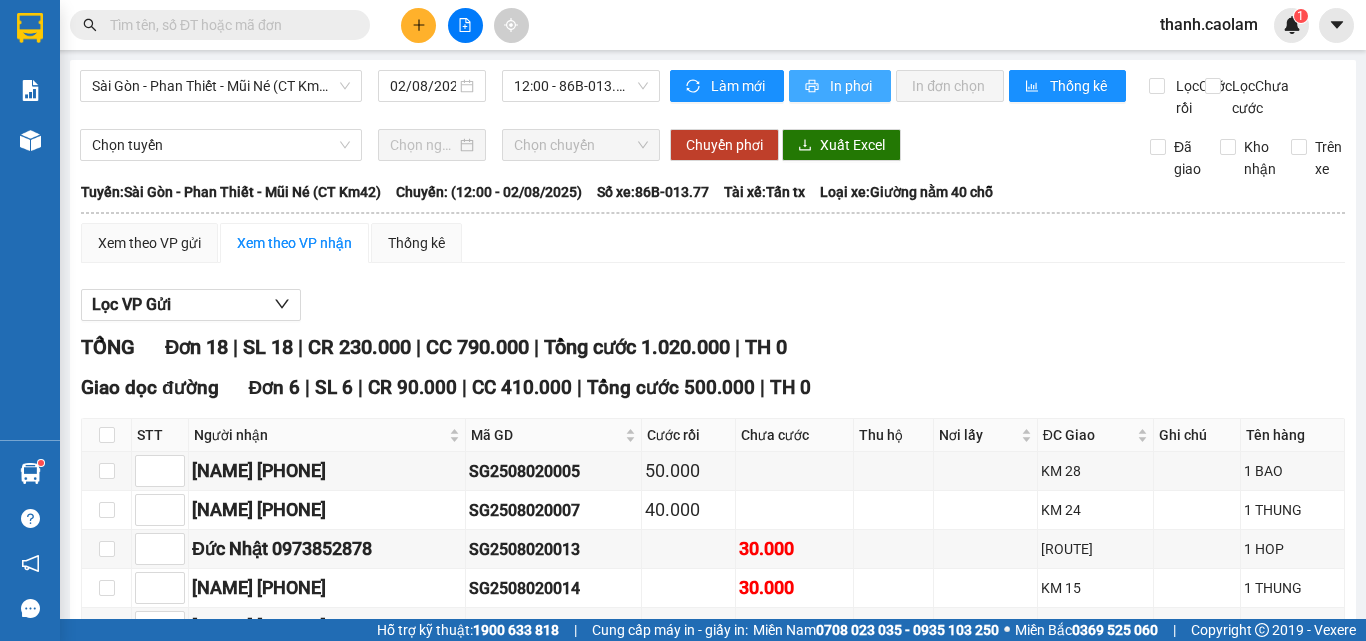 click on "In phơi" at bounding box center [852, 86] 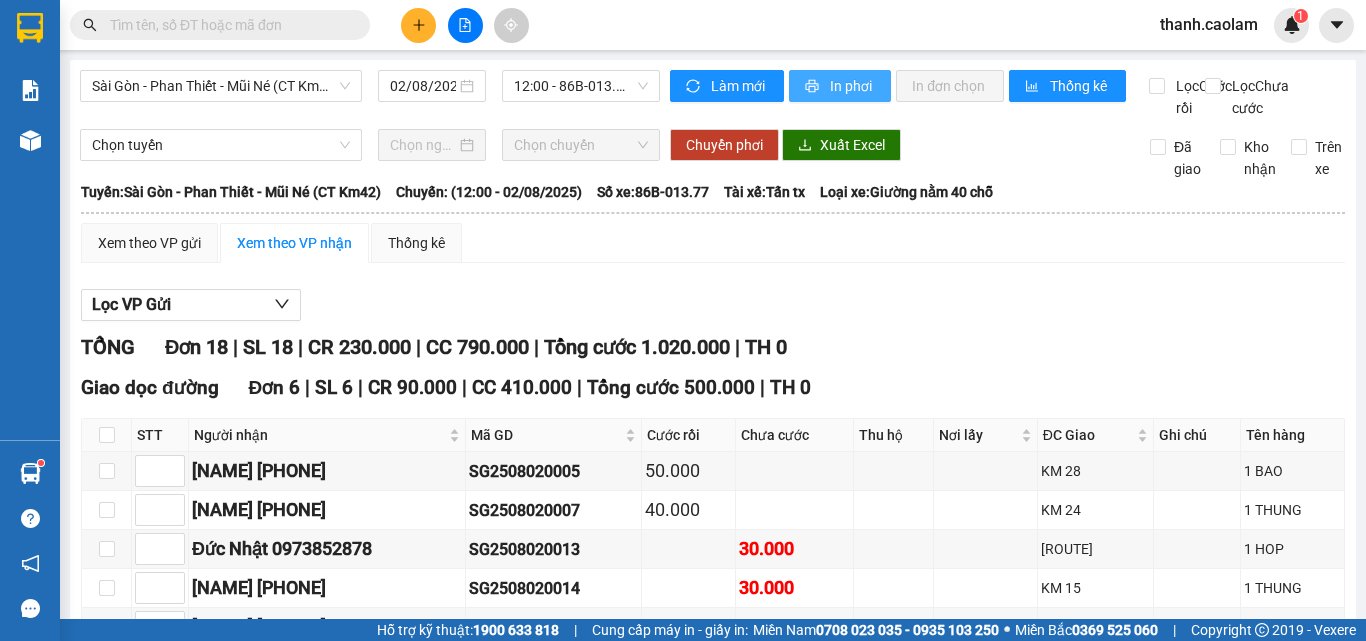 scroll, scrollTop: 0, scrollLeft: 0, axis: both 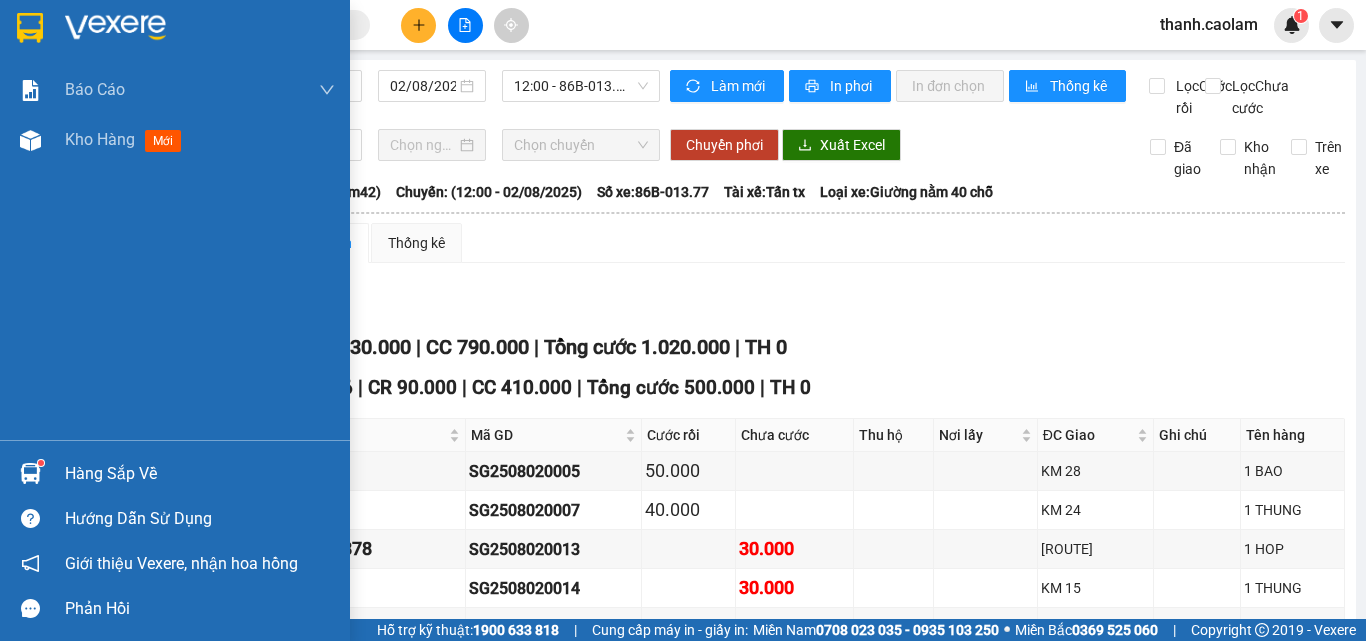 click at bounding box center (30, 27) 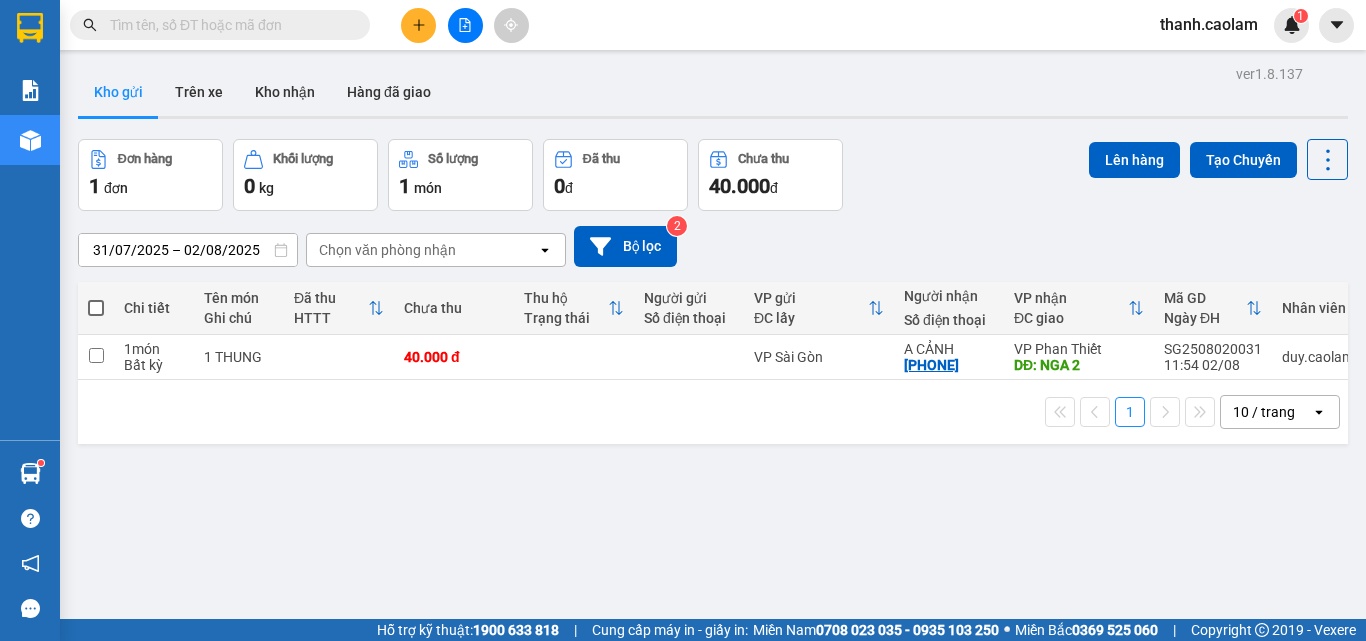click at bounding box center (228, 25) 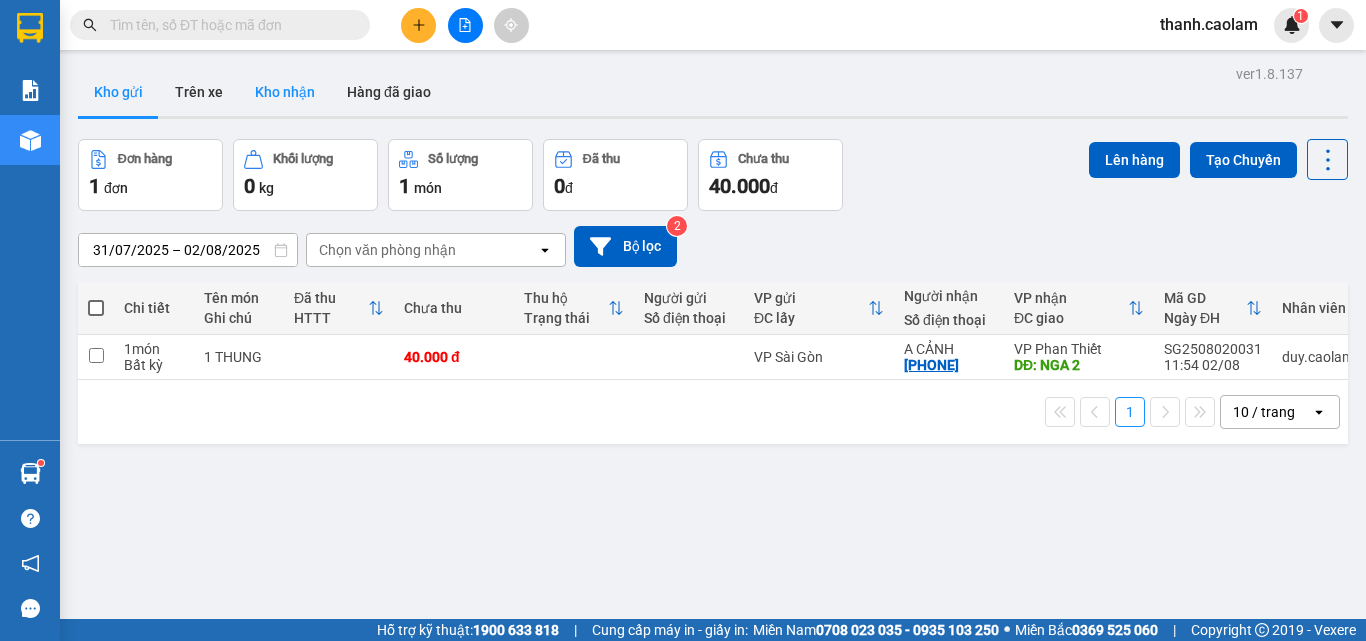 click on "Kho nhận" at bounding box center (285, 92) 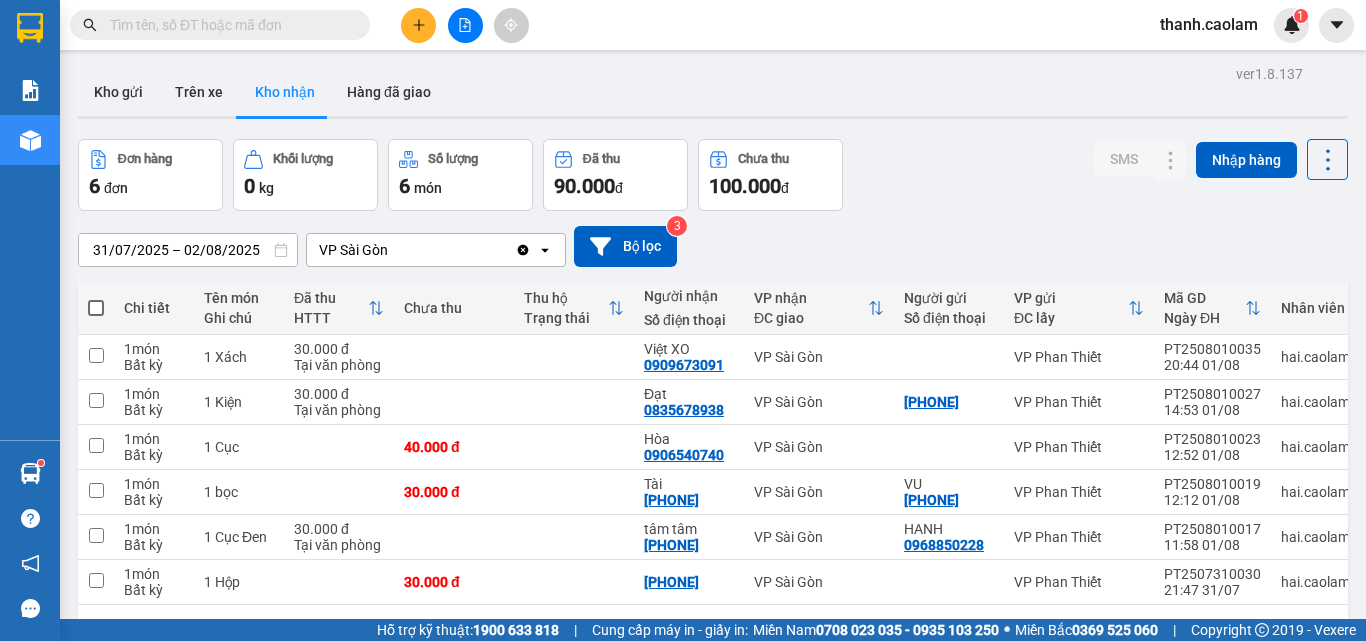 scroll, scrollTop: 92, scrollLeft: 0, axis: vertical 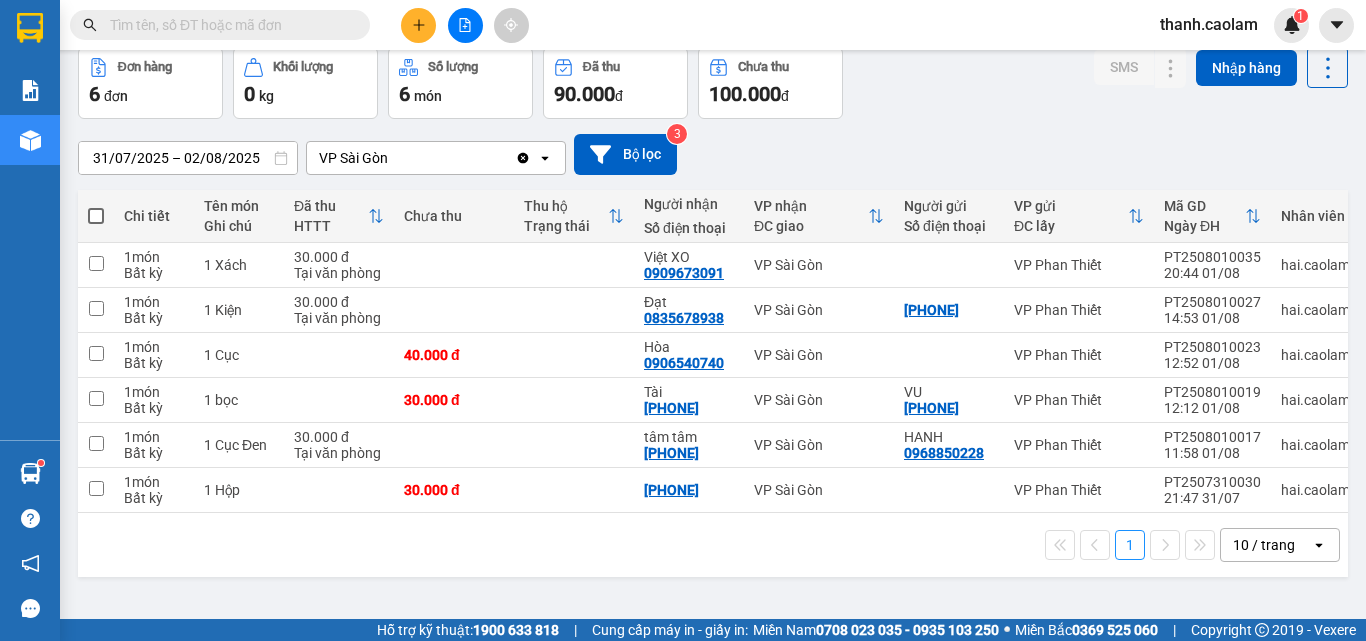click at bounding box center (228, 25) 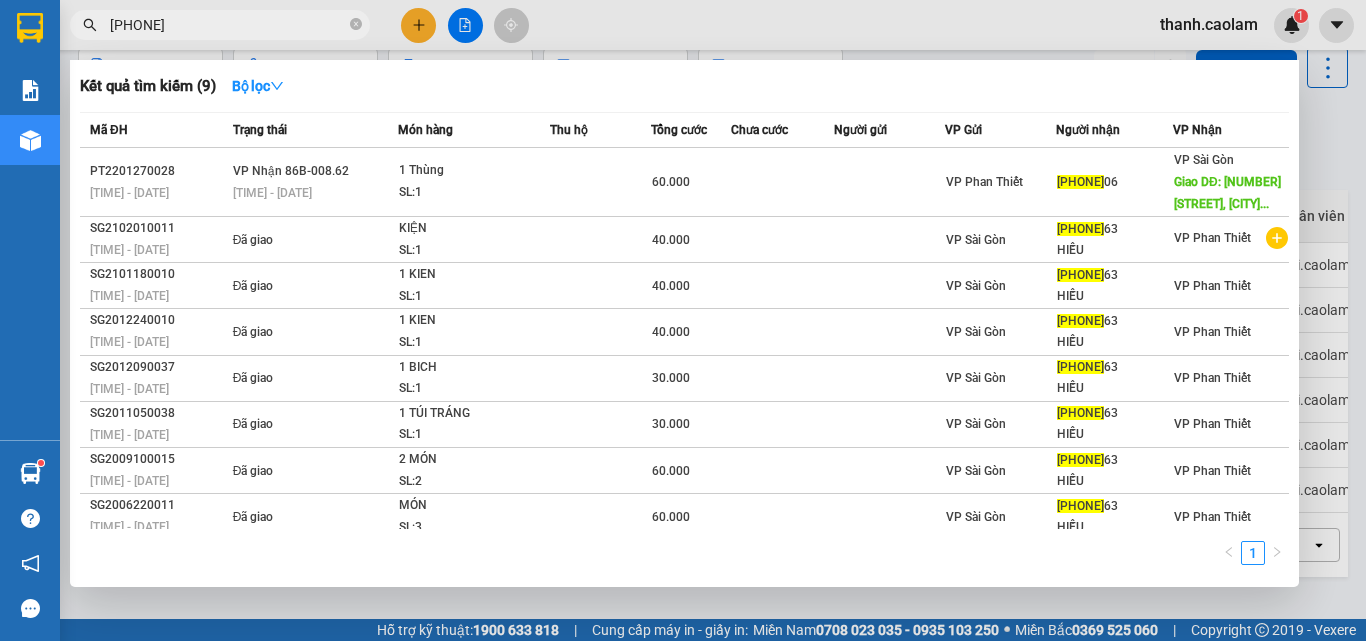 type on "[PHONE]" 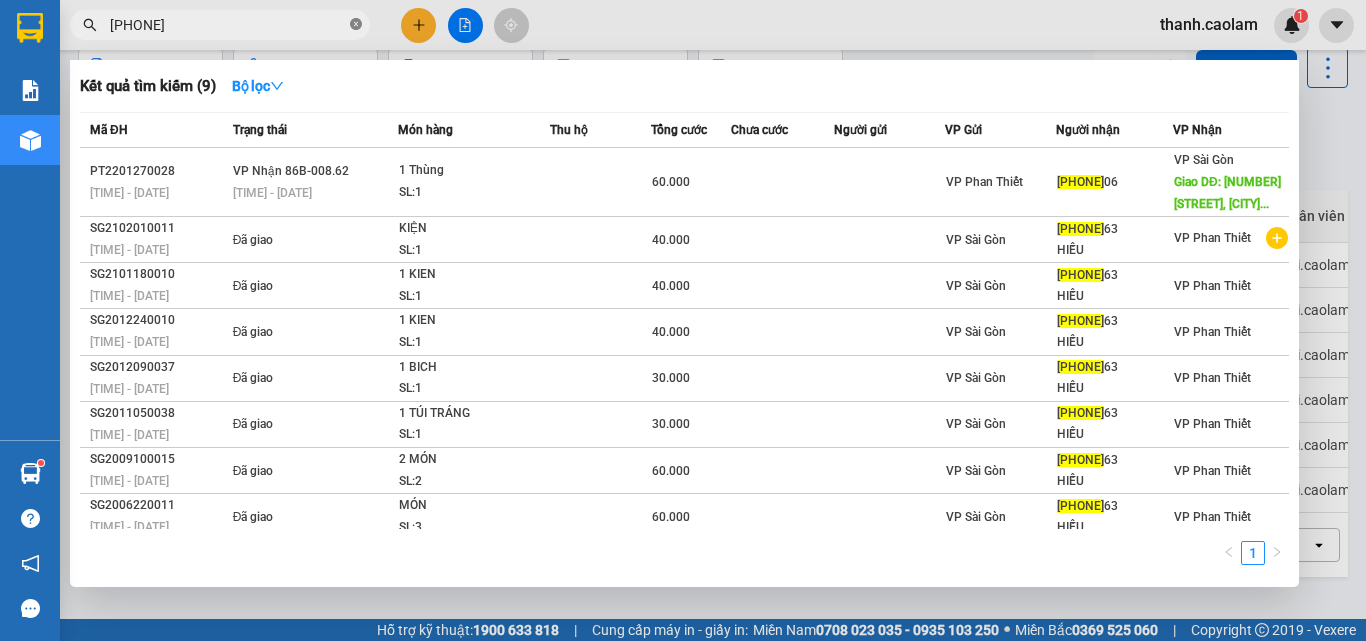 click at bounding box center [356, 25] 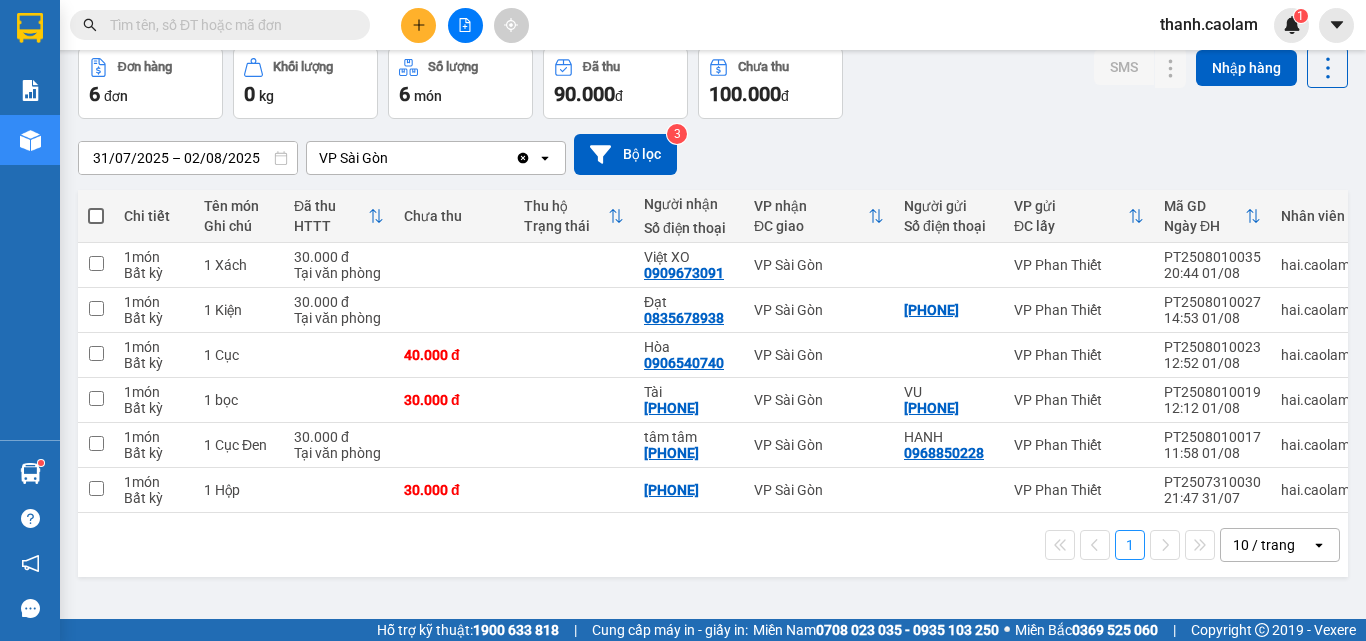 drag, startPoint x: 468, startPoint y: 30, endPoint x: 648, endPoint y: 17, distance: 180.46883 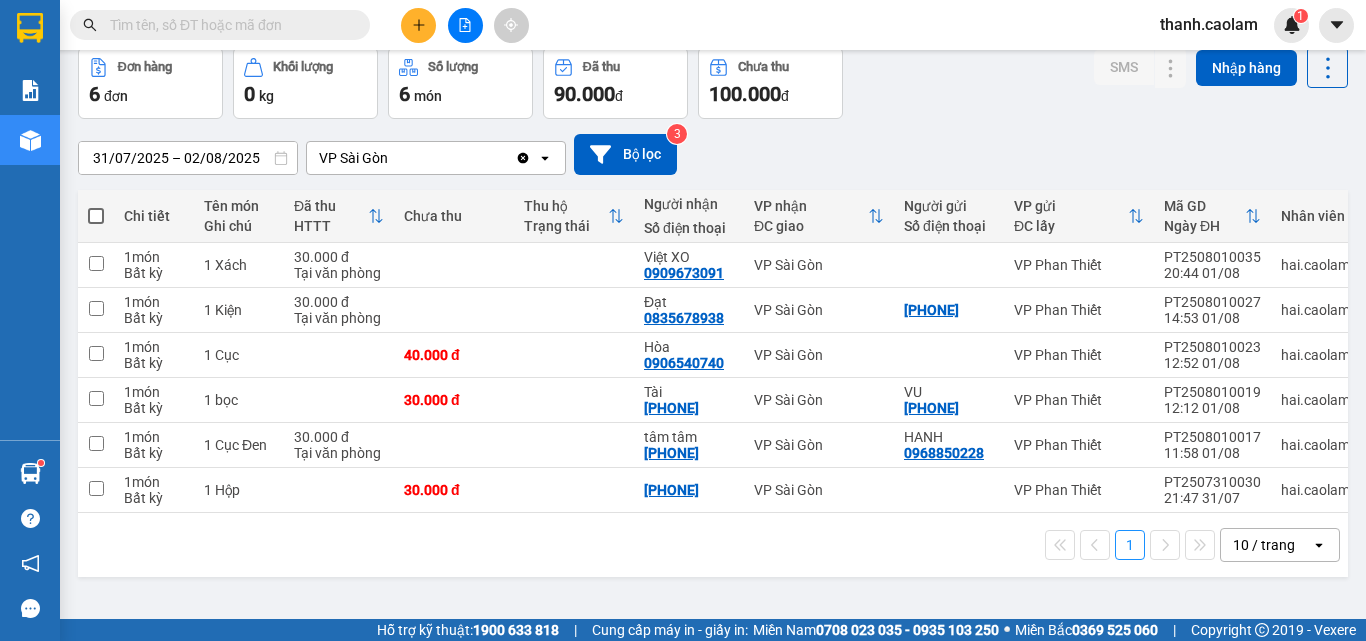 click 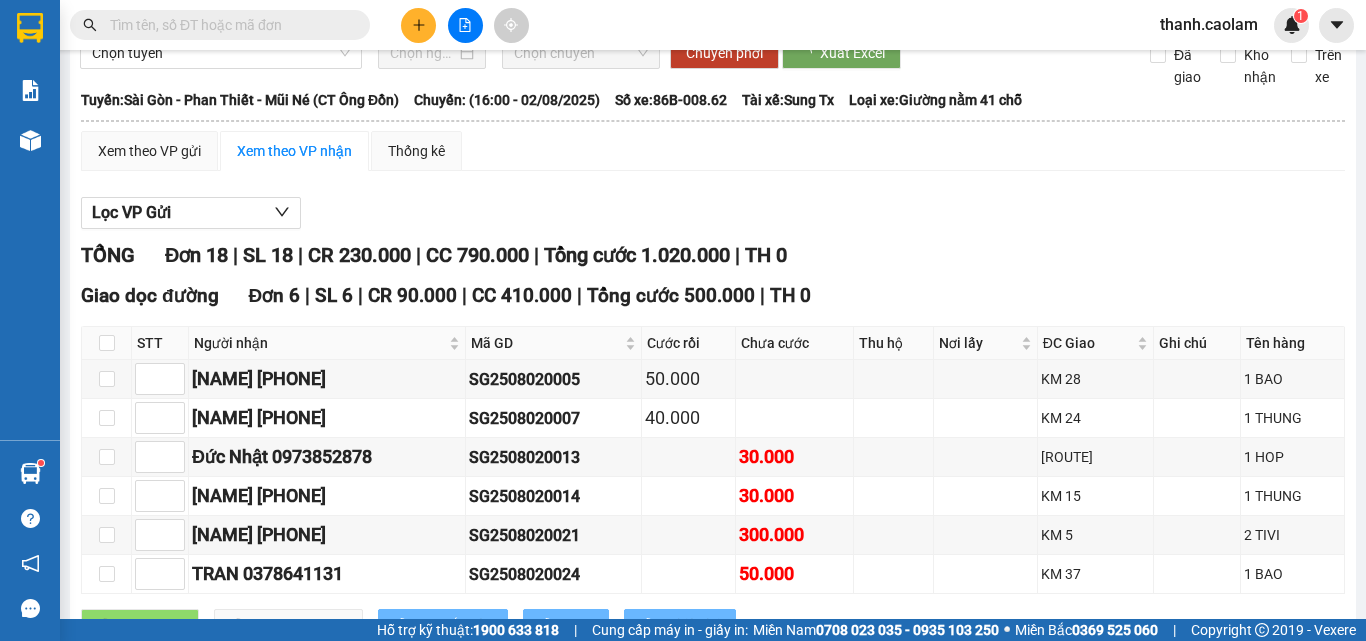 scroll, scrollTop: 0, scrollLeft: 0, axis: both 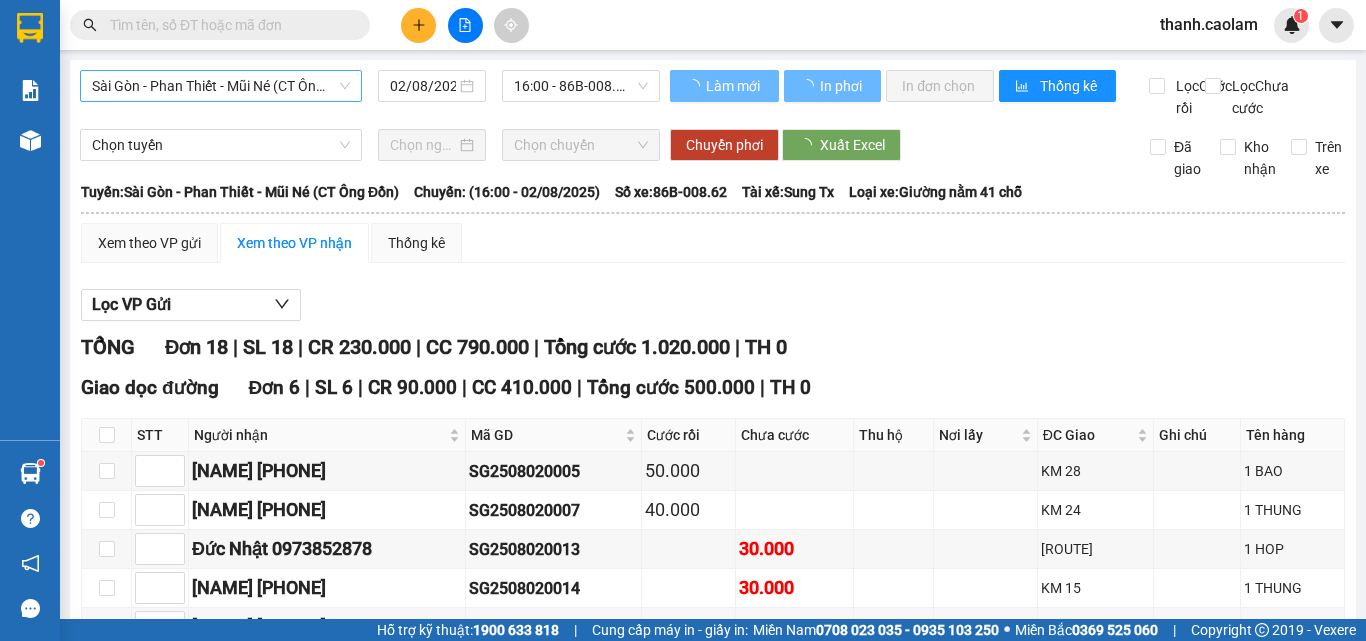 click on "Sài Gòn - Phan Thiết - Mũi Né (CT Ông Đồn)" at bounding box center [221, 86] 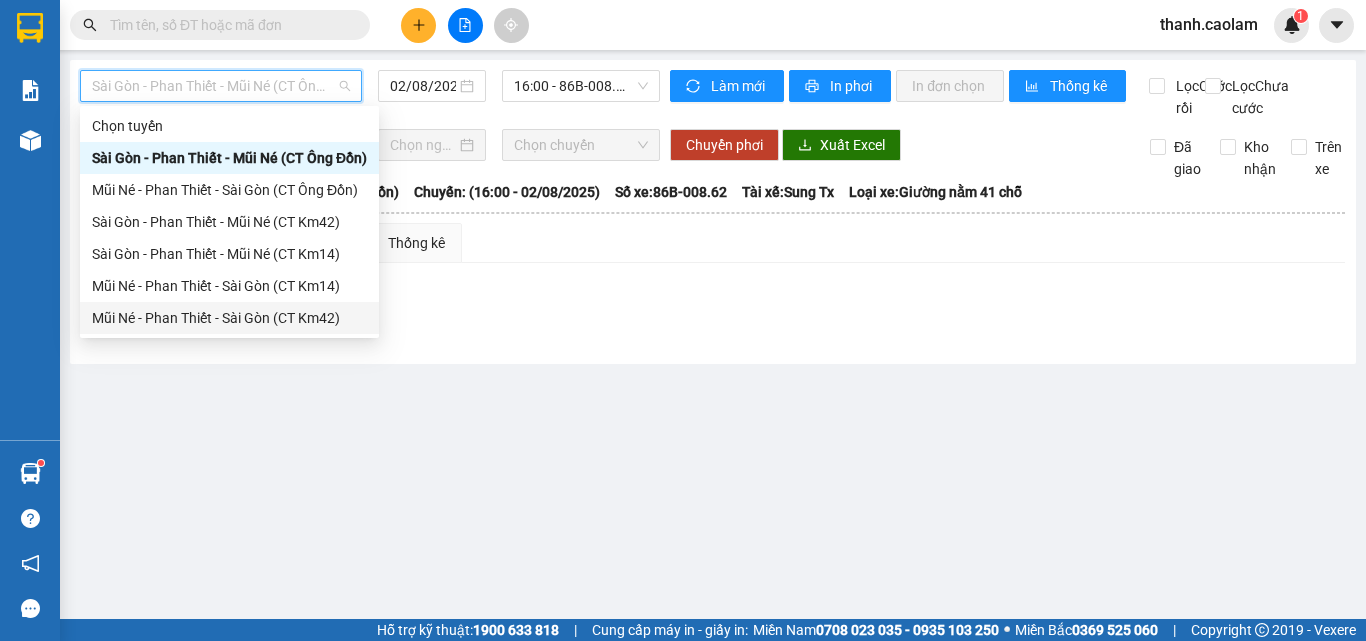 click on "Mũi Né - Phan Thiết - Sài Gòn (CT Km42)" at bounding box center (229, 318) 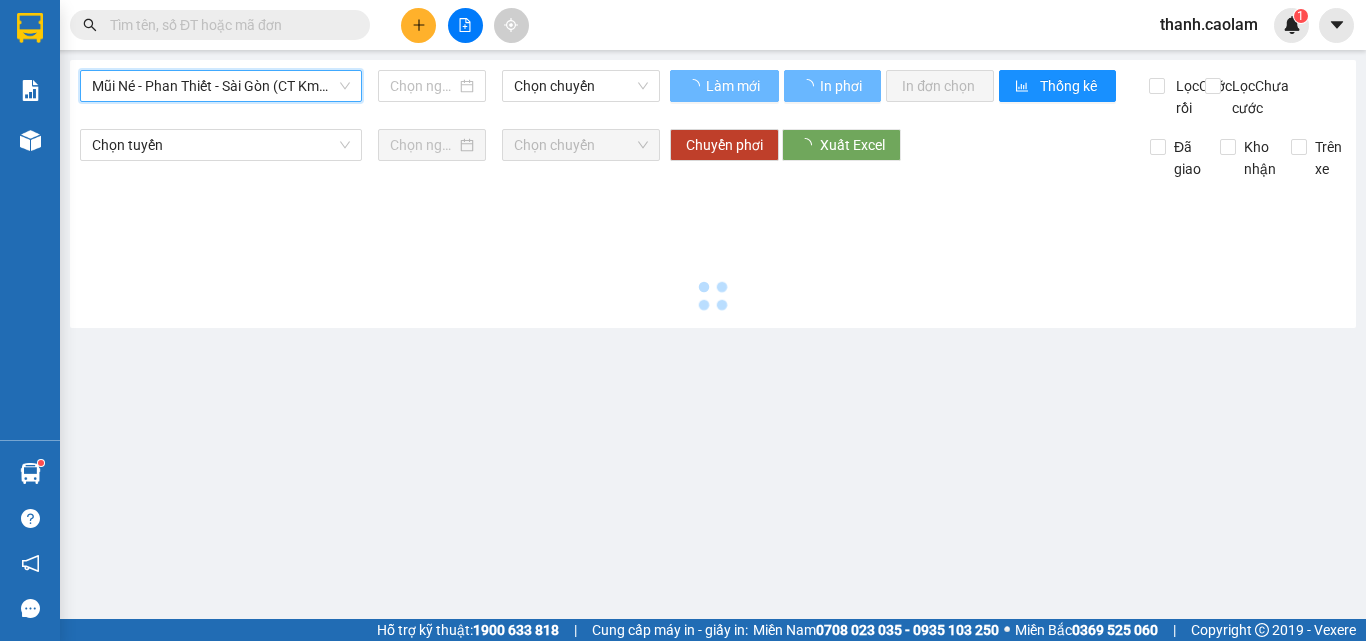 type on "02/08/2025" 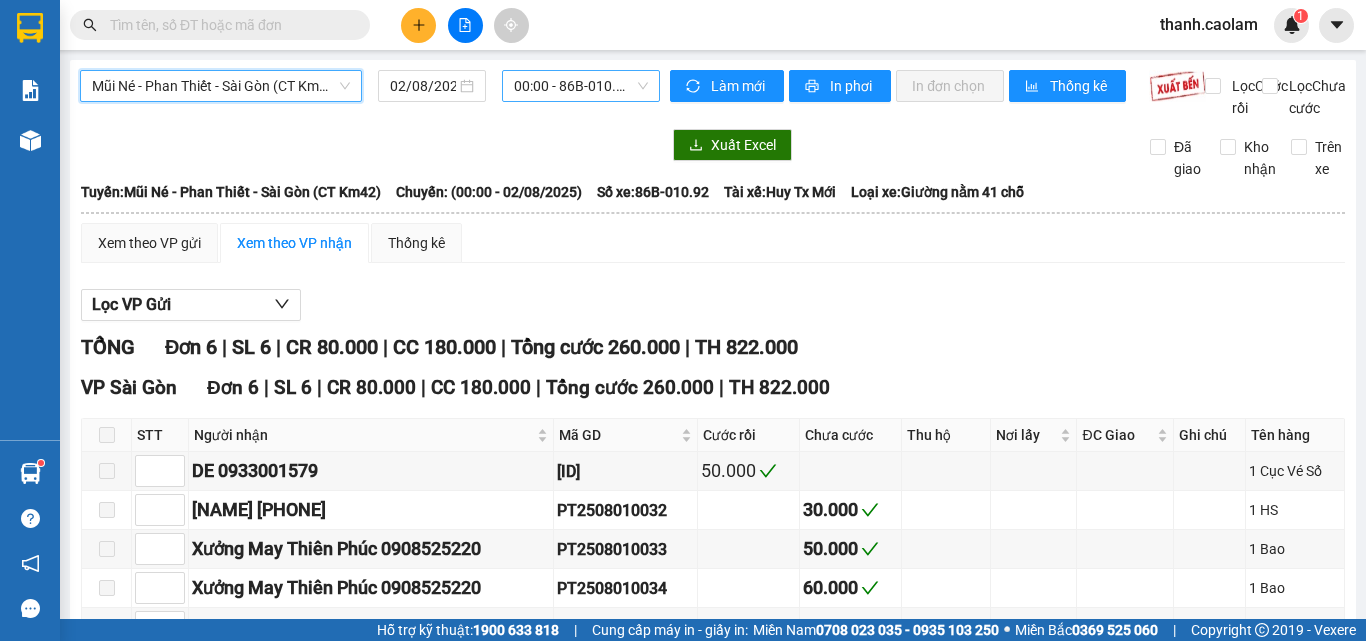 click on "00:00     - 86B-010.92" at bounding box center [581, 86] 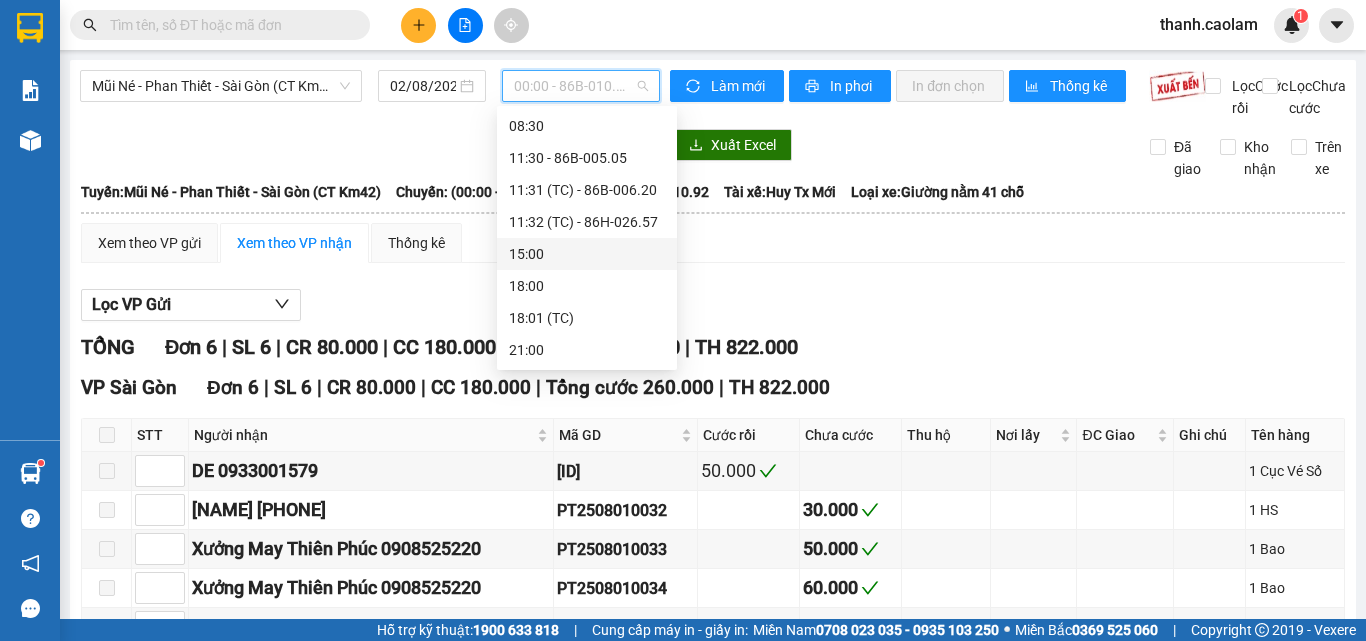scroll, scrollTop: 156, scrollLeft: 0, axis: vertical 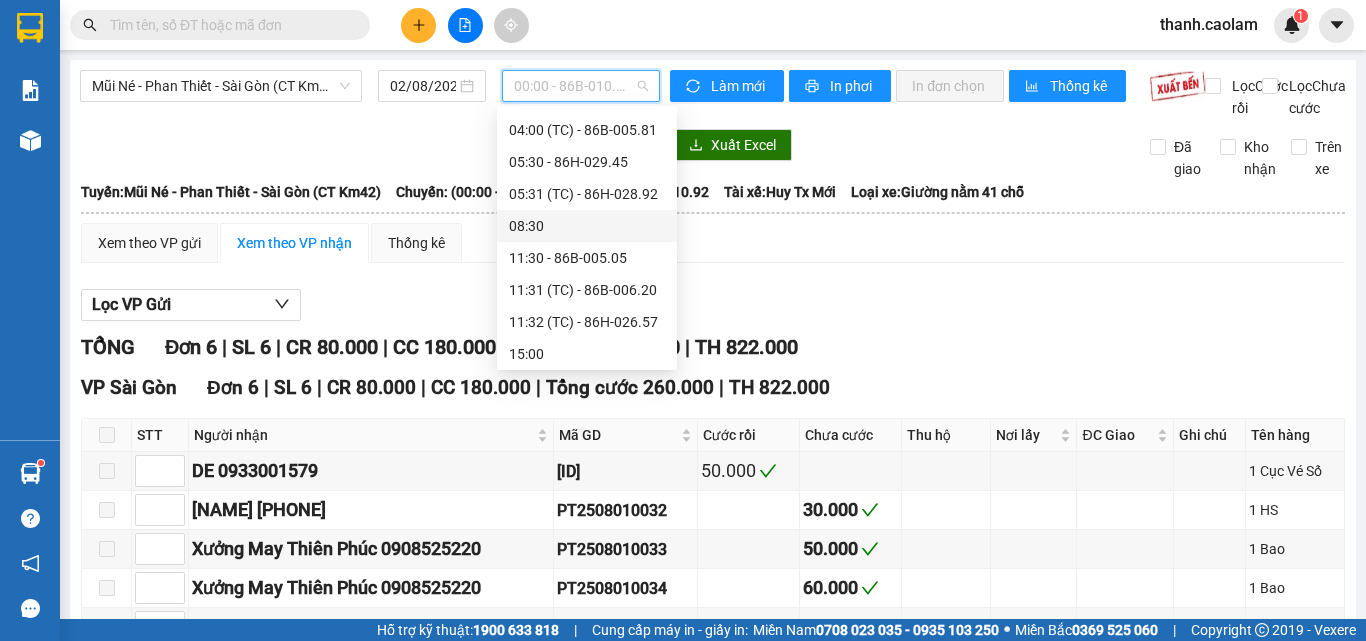 click on "08:30" at bounding box center [587, 226] 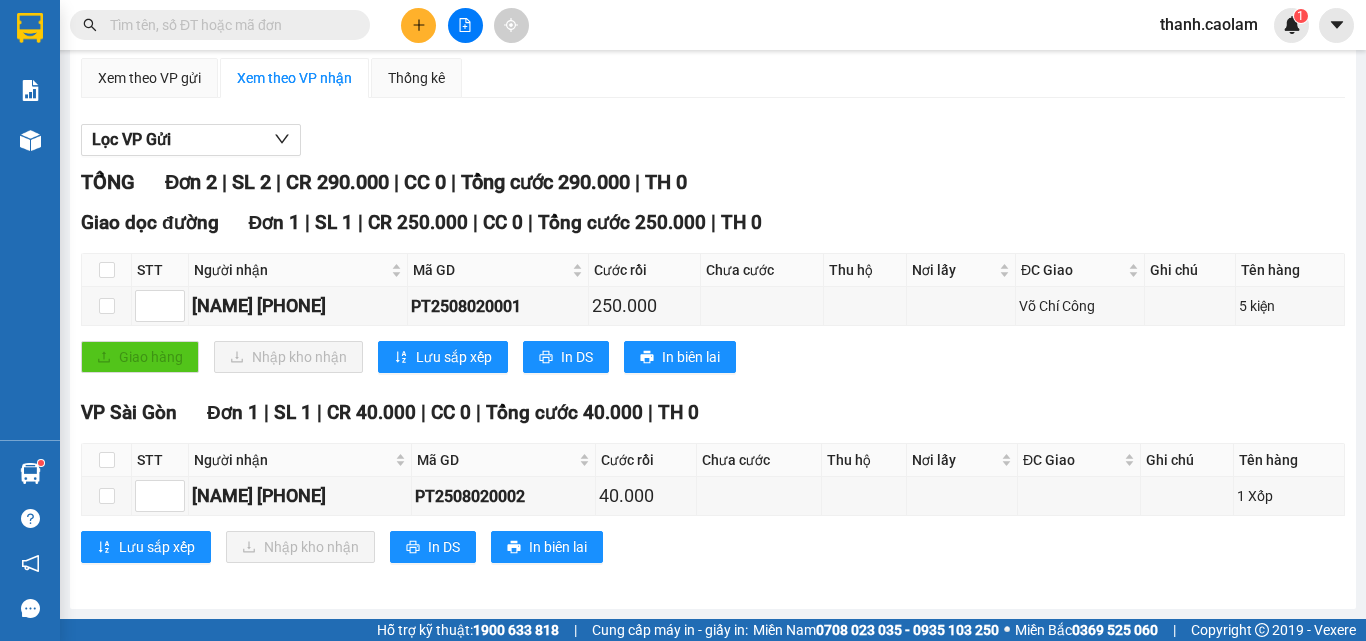 scroll, scrollTop: 0, scrollLeft: 0, axis: both 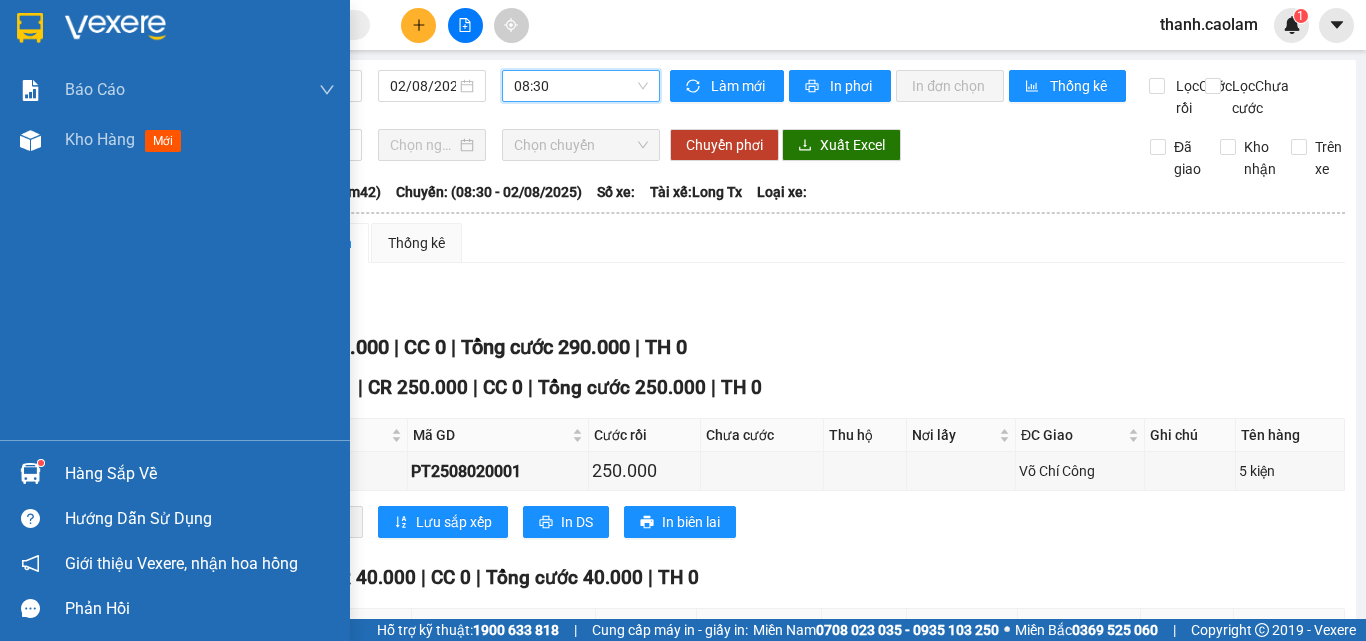 click at bounding box center (30, 28) 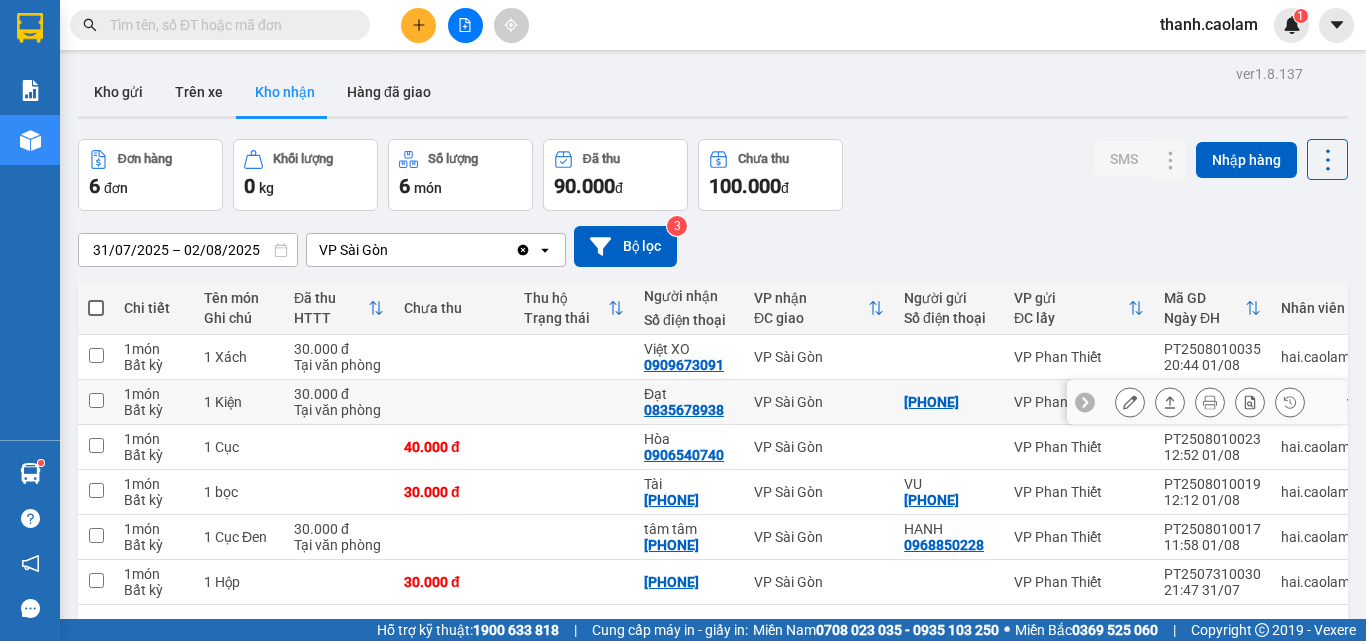 scroll, scrollTop: 92, scrollLeft: 0, axis: vertical 